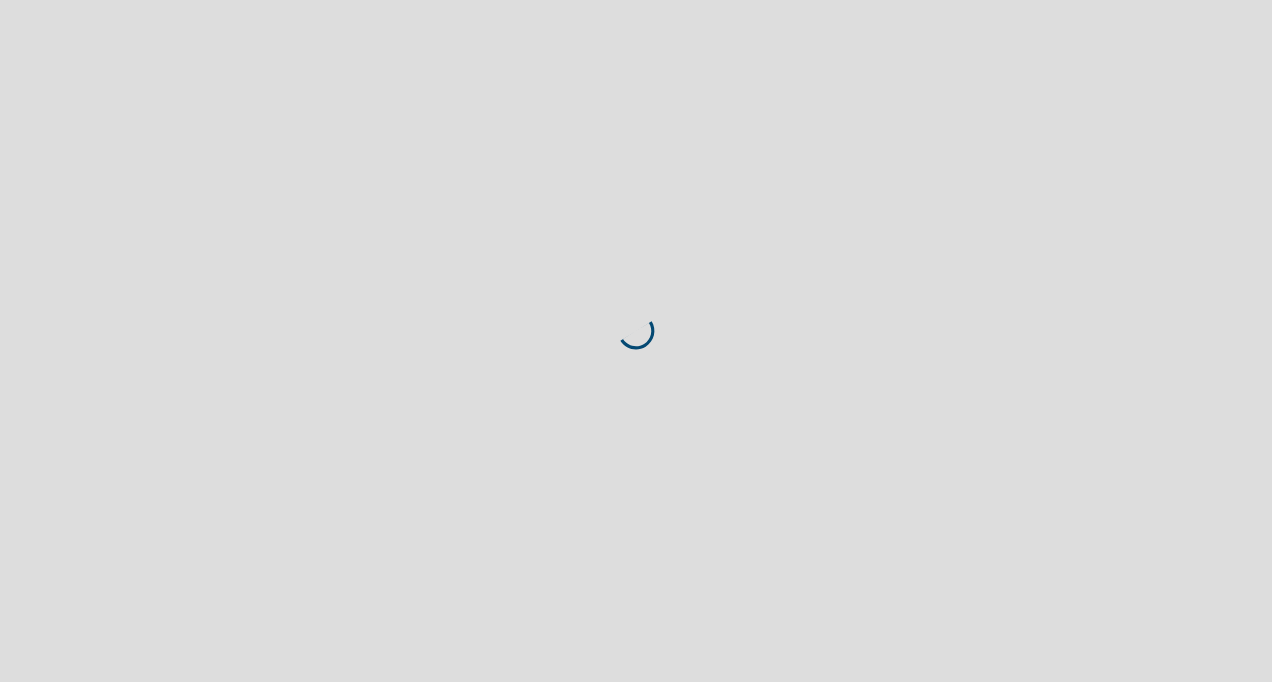 scroll, scrollTop: 0, scrollLeft: 0, axis: both 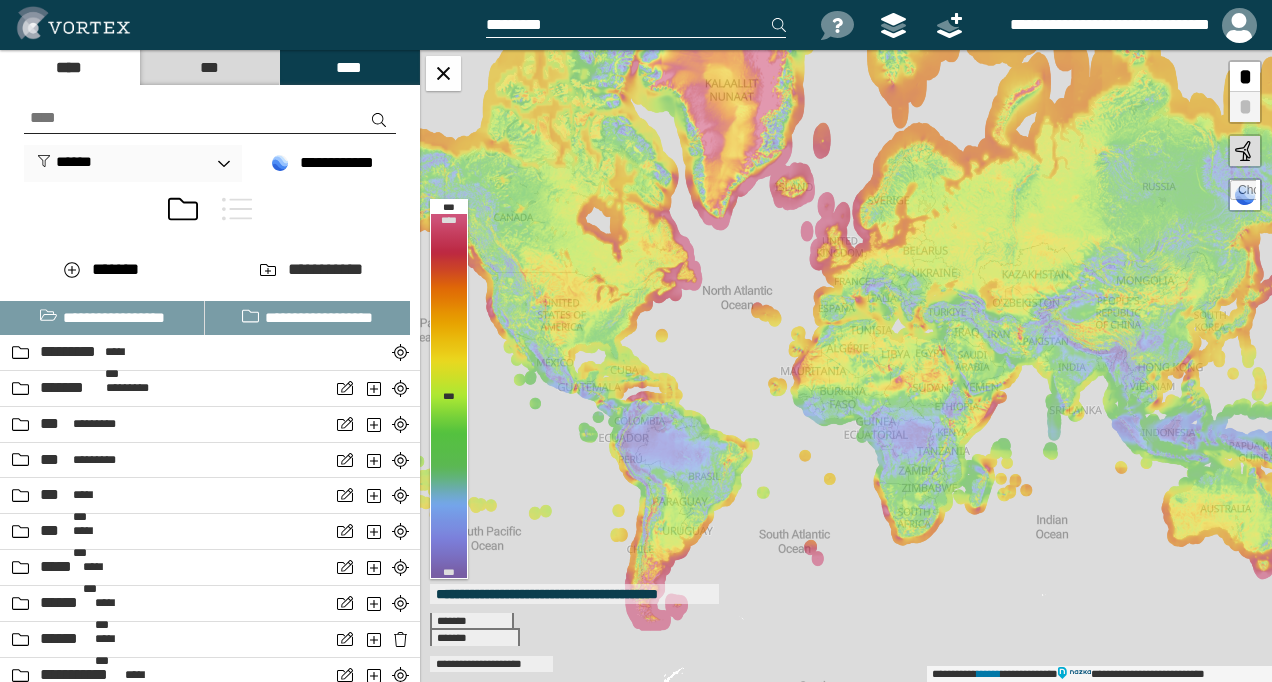 click at bounding box center (237, 209) 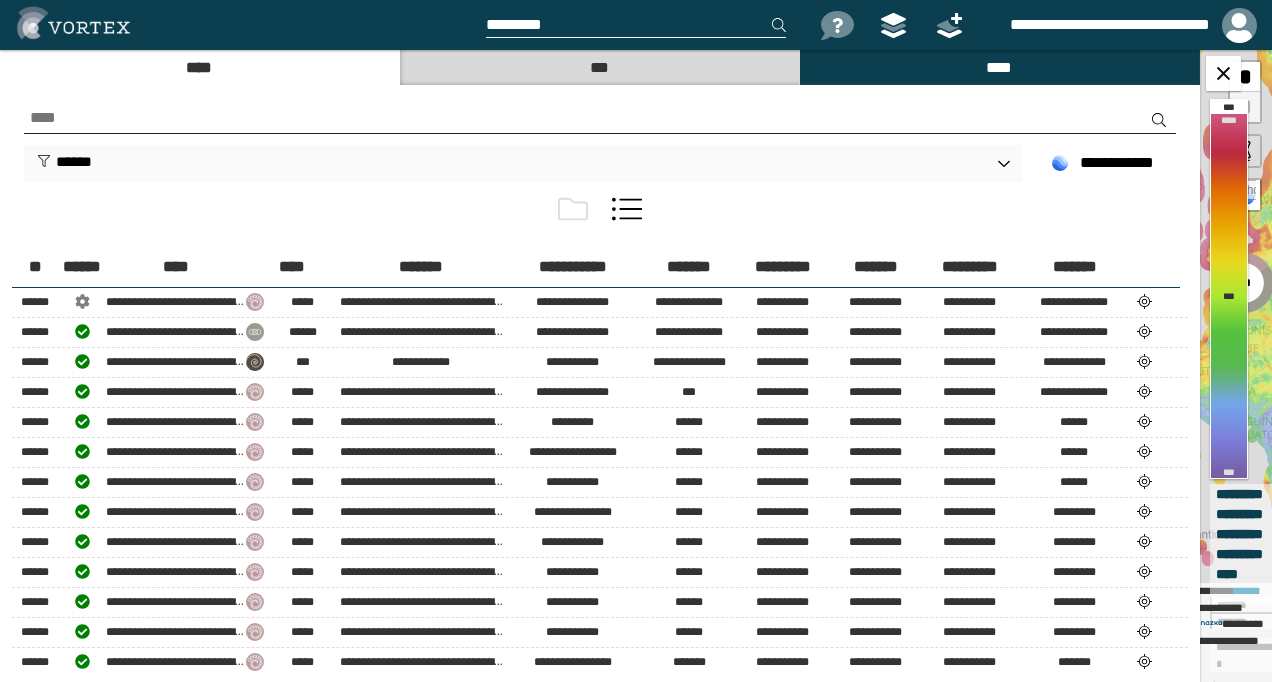 click at bounding box center [600, 213] 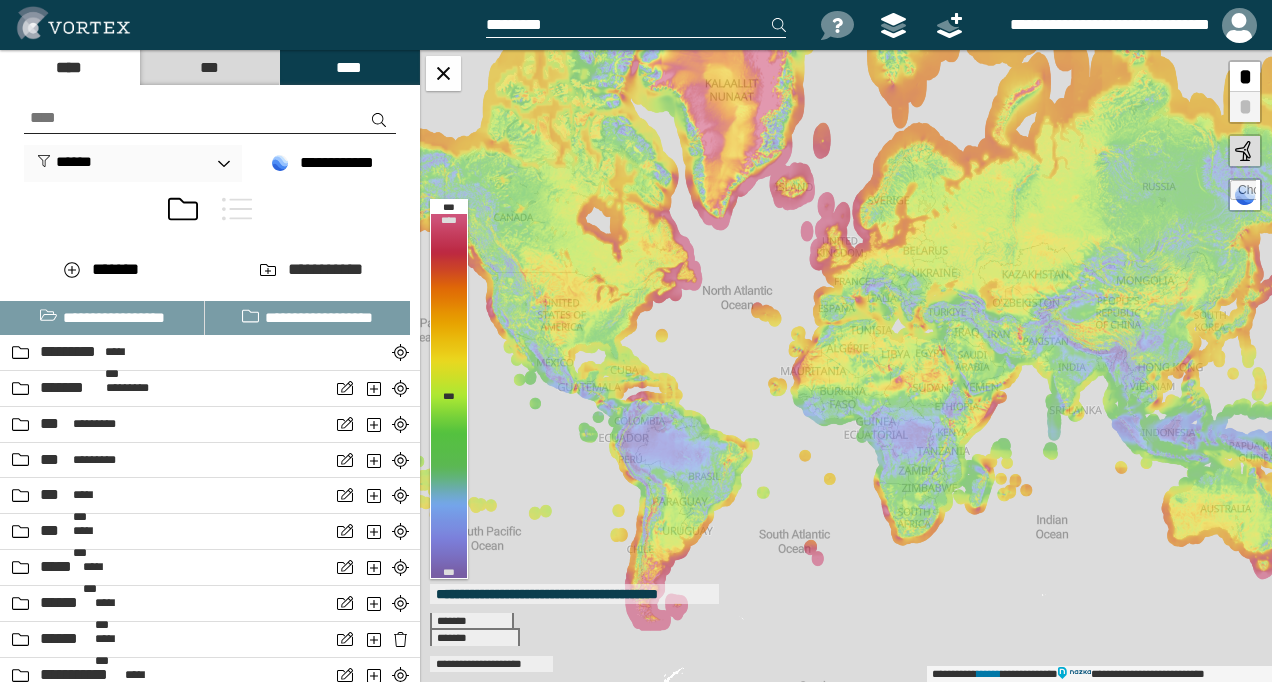 click at bounding box center (237, 209) 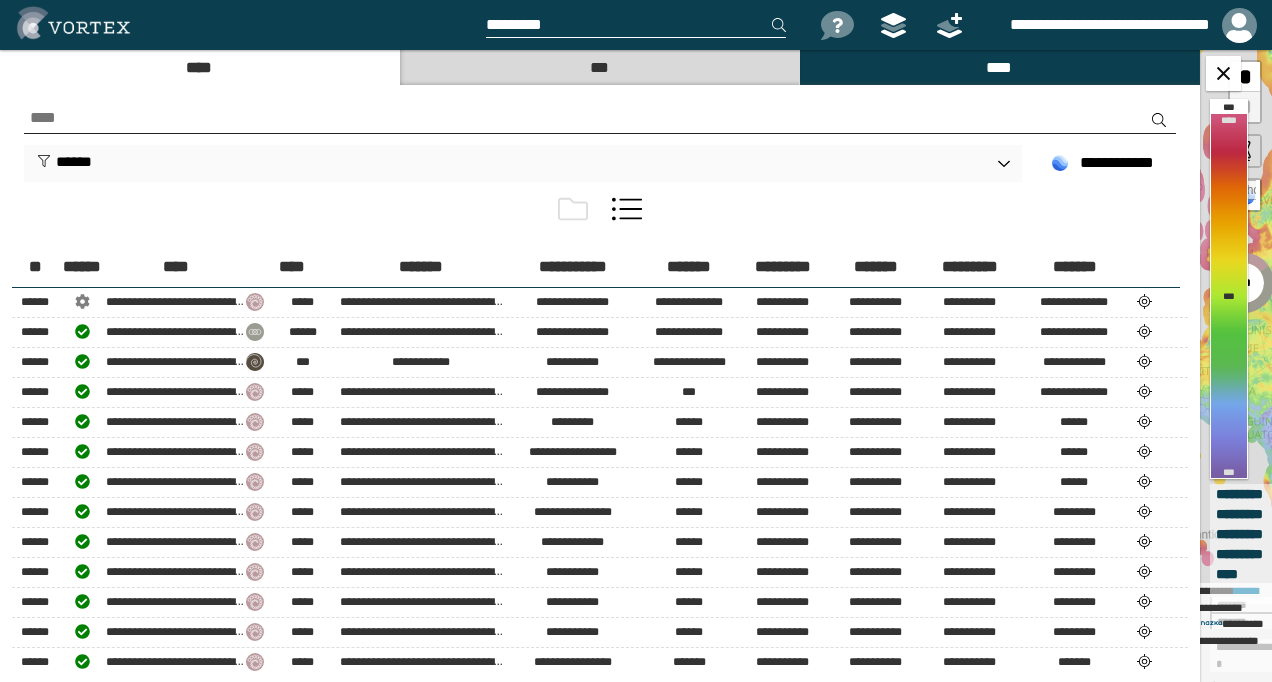 click at bounding box center [600, 213] 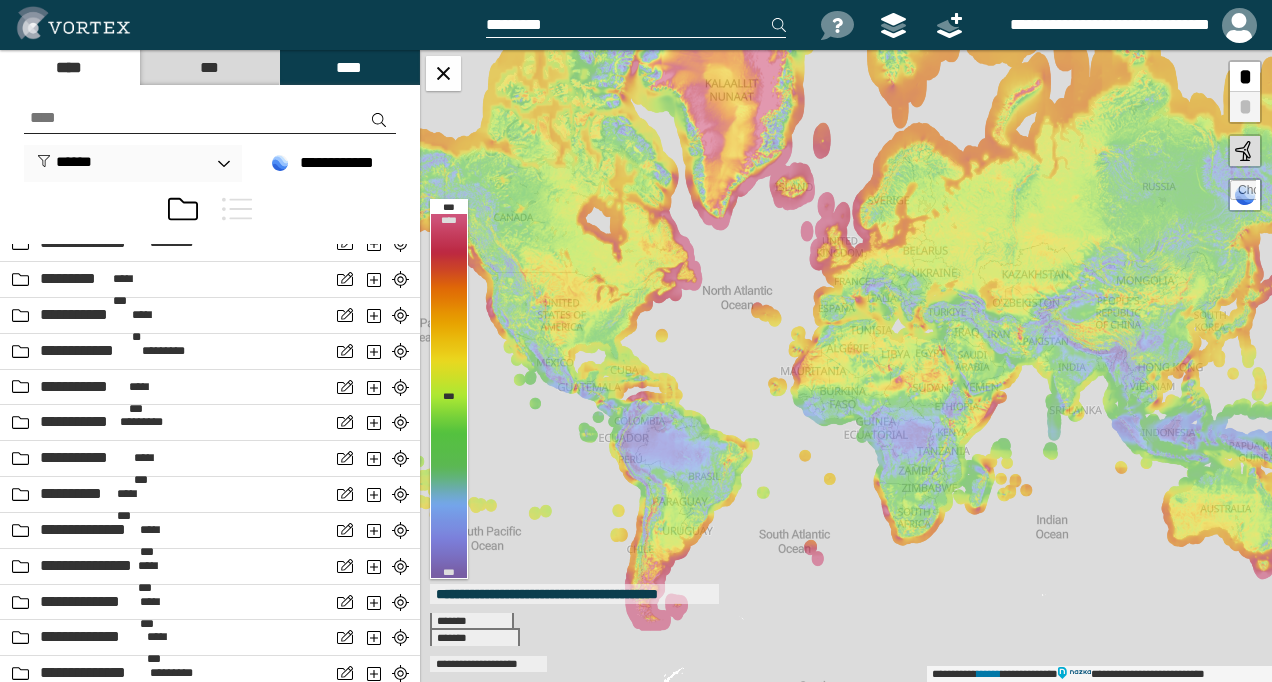 scroll, scrollTop: 1898, scrollLeft: 0, axis: vertical 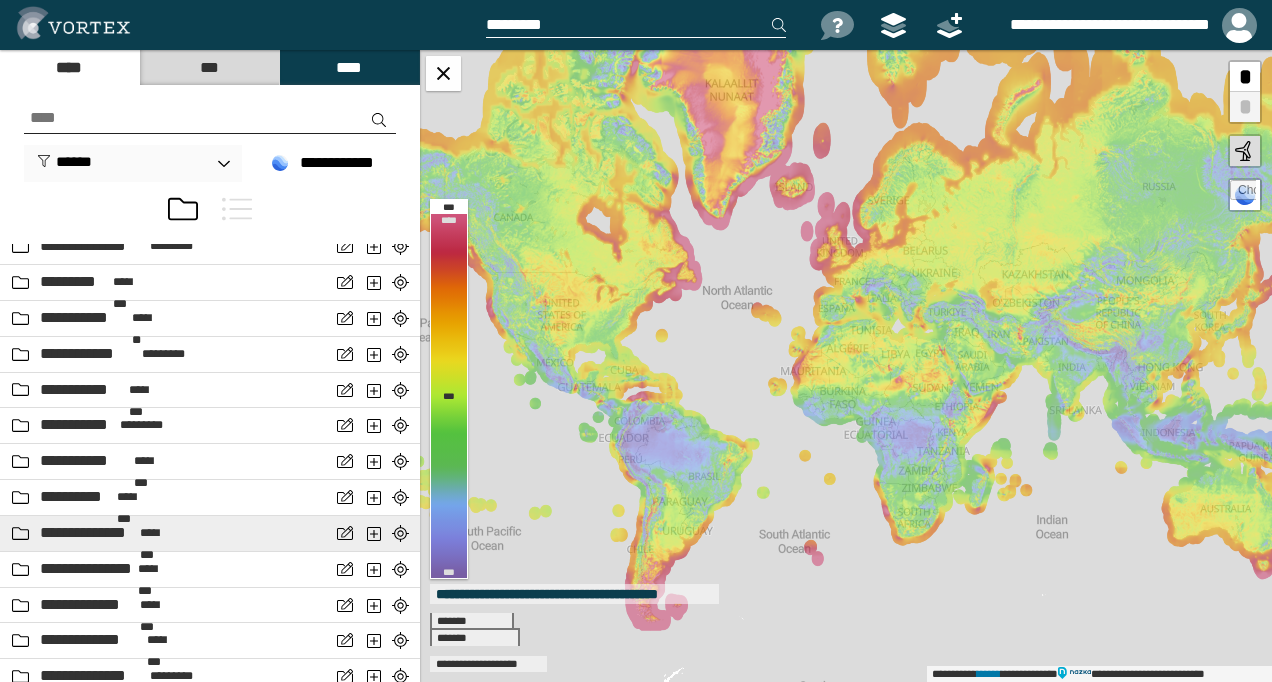 click on "**********" at bounding box center [87, 533] 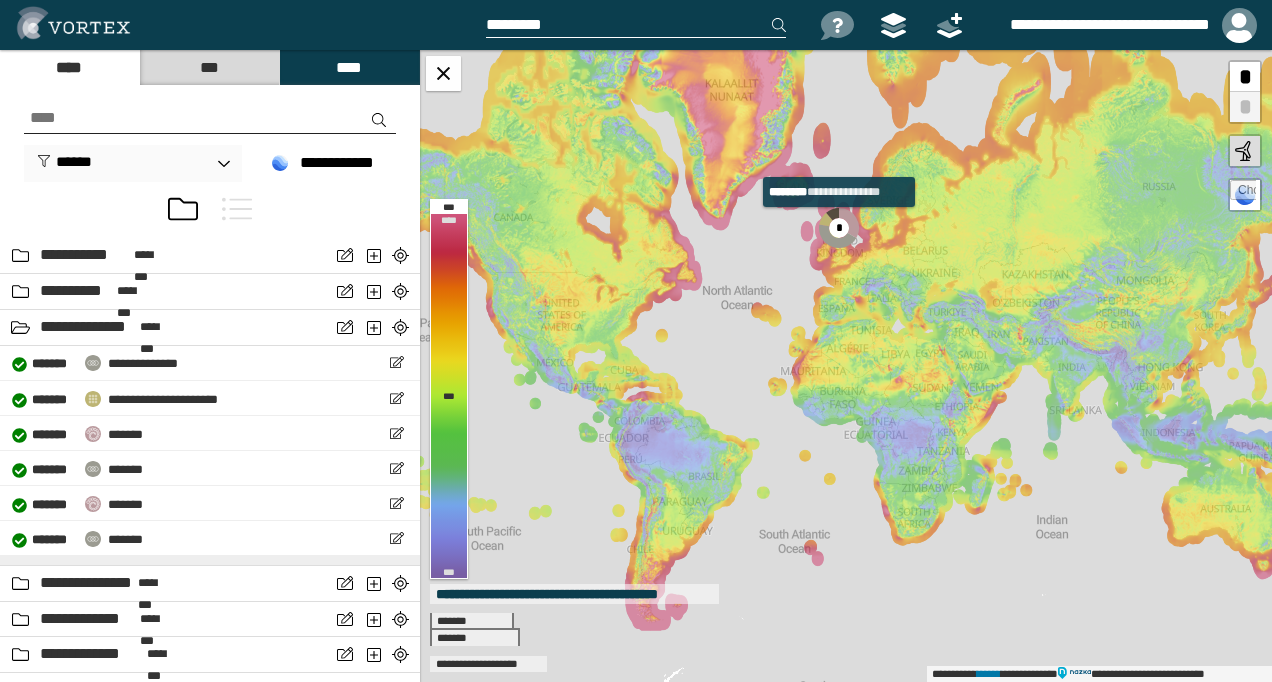 scroll, scrollTop: 2089, scrollLeft: 0, axis: vertical 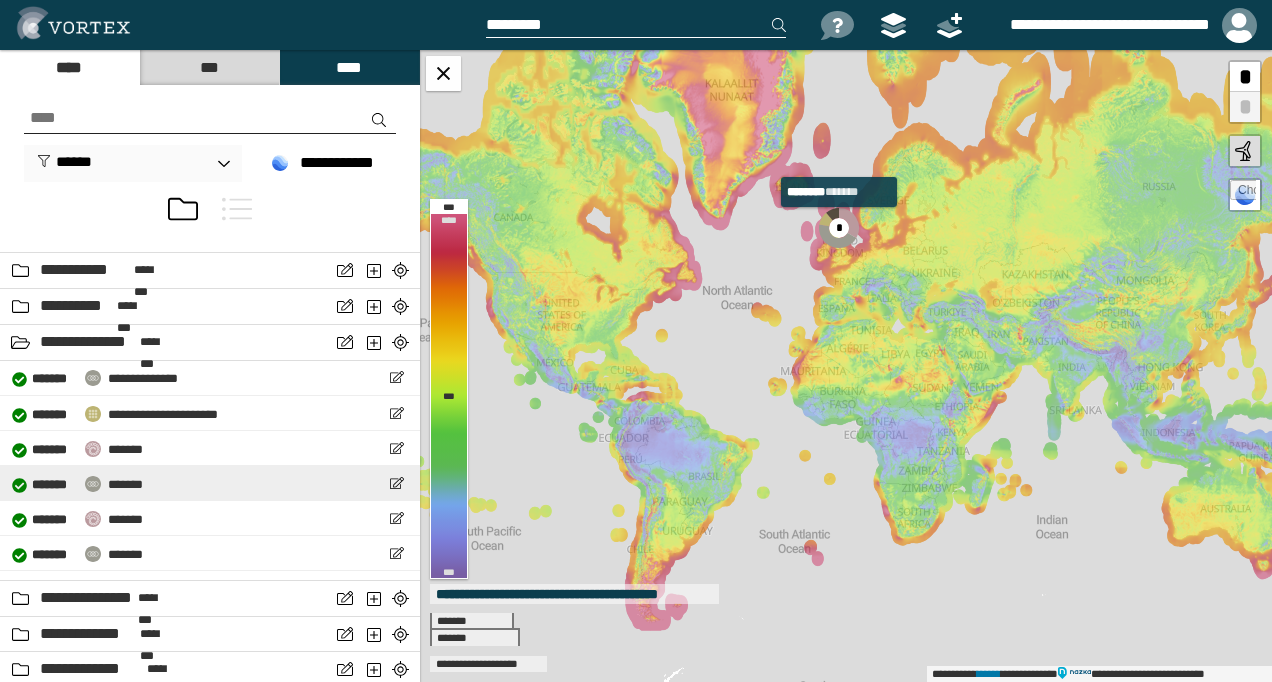 click on "*******" at bounding box center (125, 484) 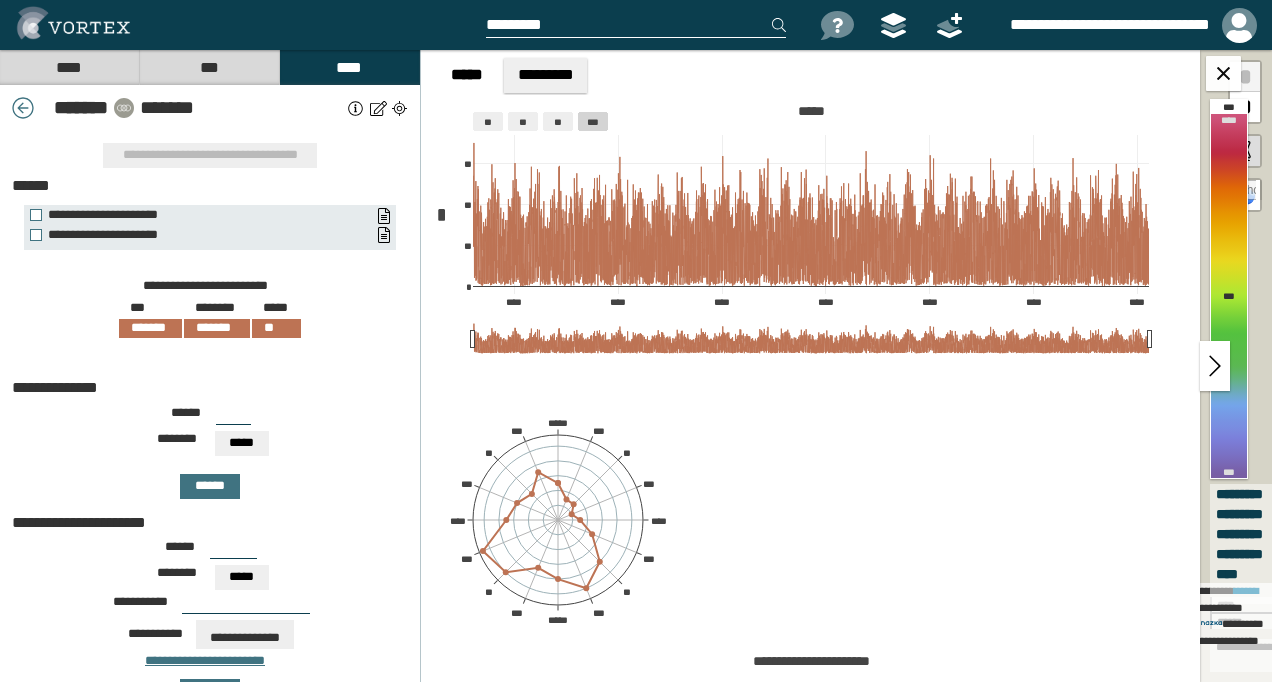 click at bounding box center (123, 107) 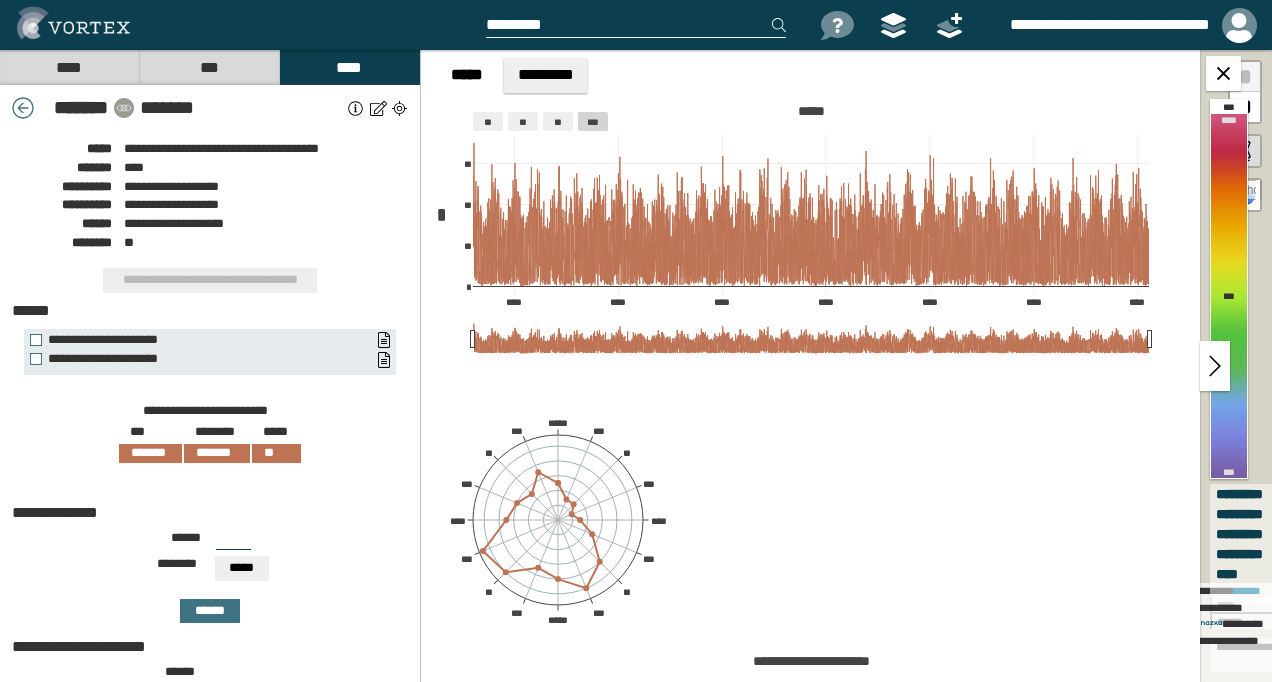 click on "[FIRST] [LAST] [EMAIL] [PHONE] [ADDRESS] [CITY] [STATE] [ZIP] [COUNTRY]" at bounding box center [210, 406] 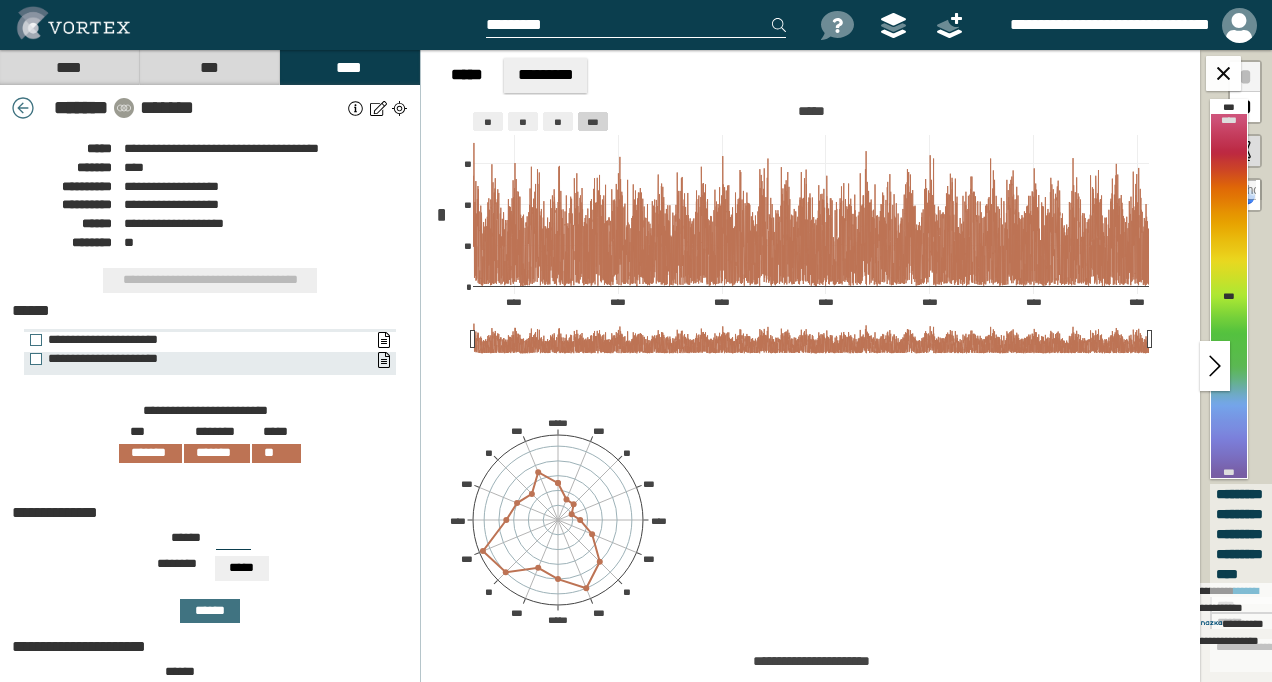 click on "**********" at bounding box center (195, 340) 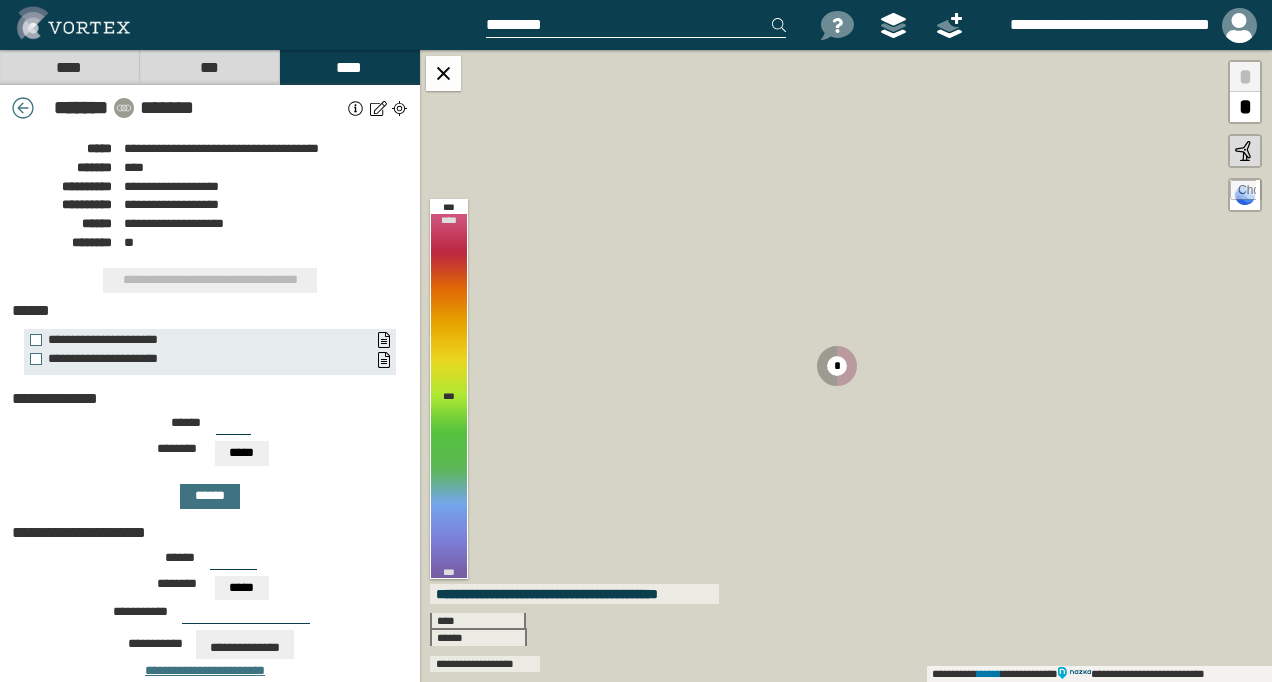 click on "***" at bounding box center (233, 427) 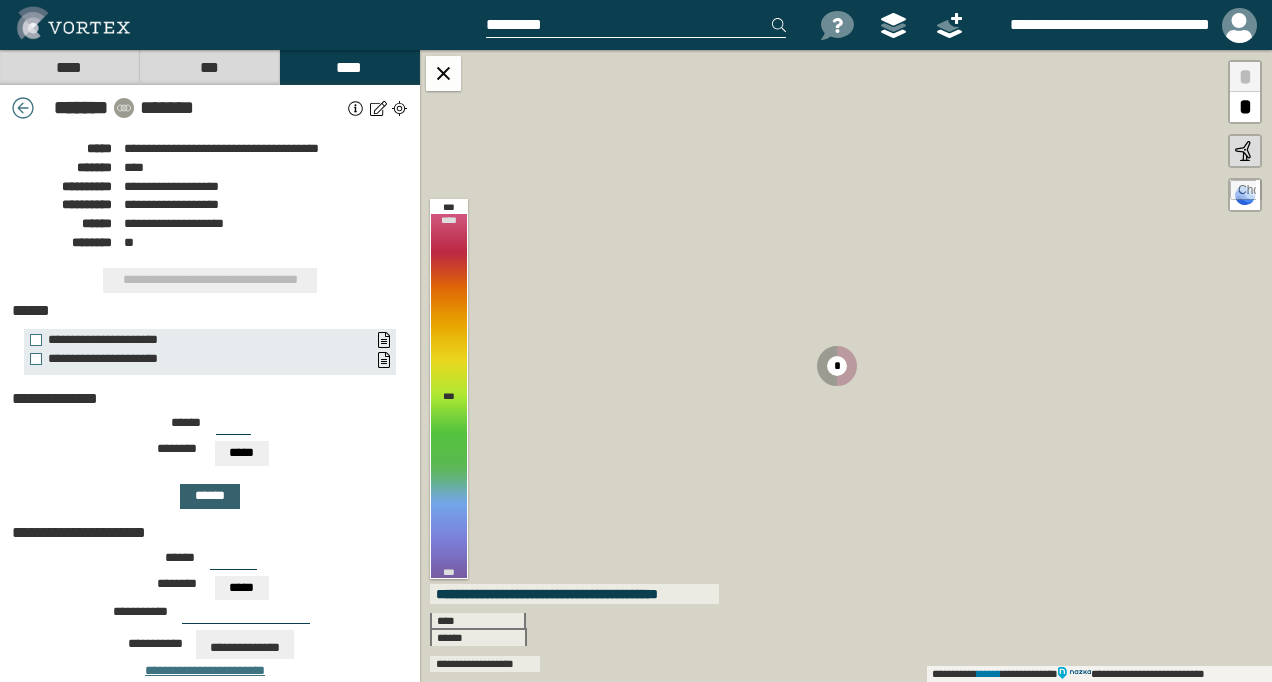 click on "******" at bounding box center (210, 496) 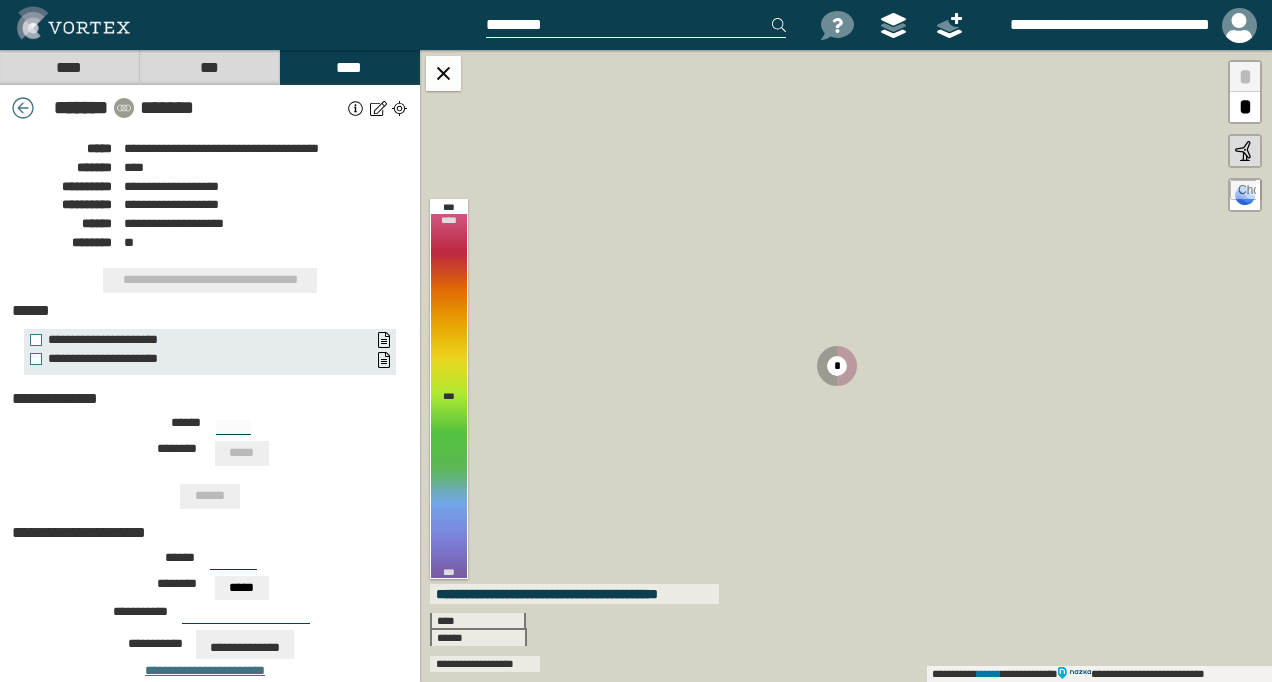 type on "***" 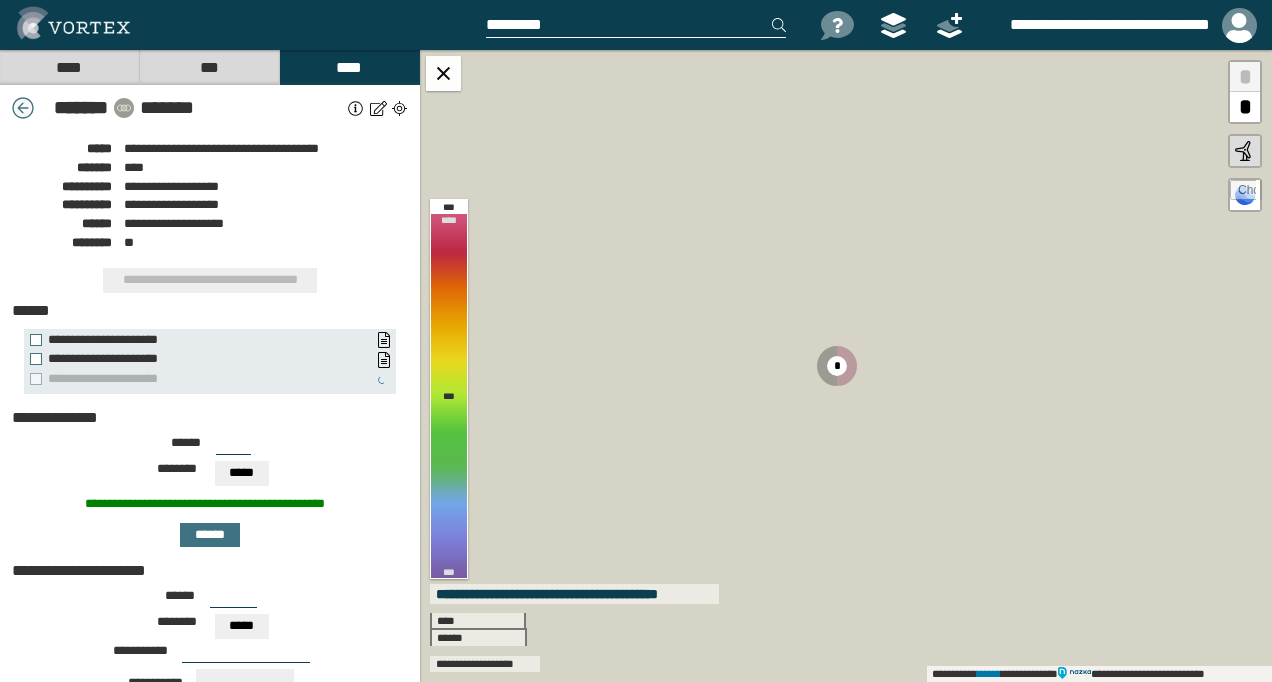 click at bounding box center [23, 108] 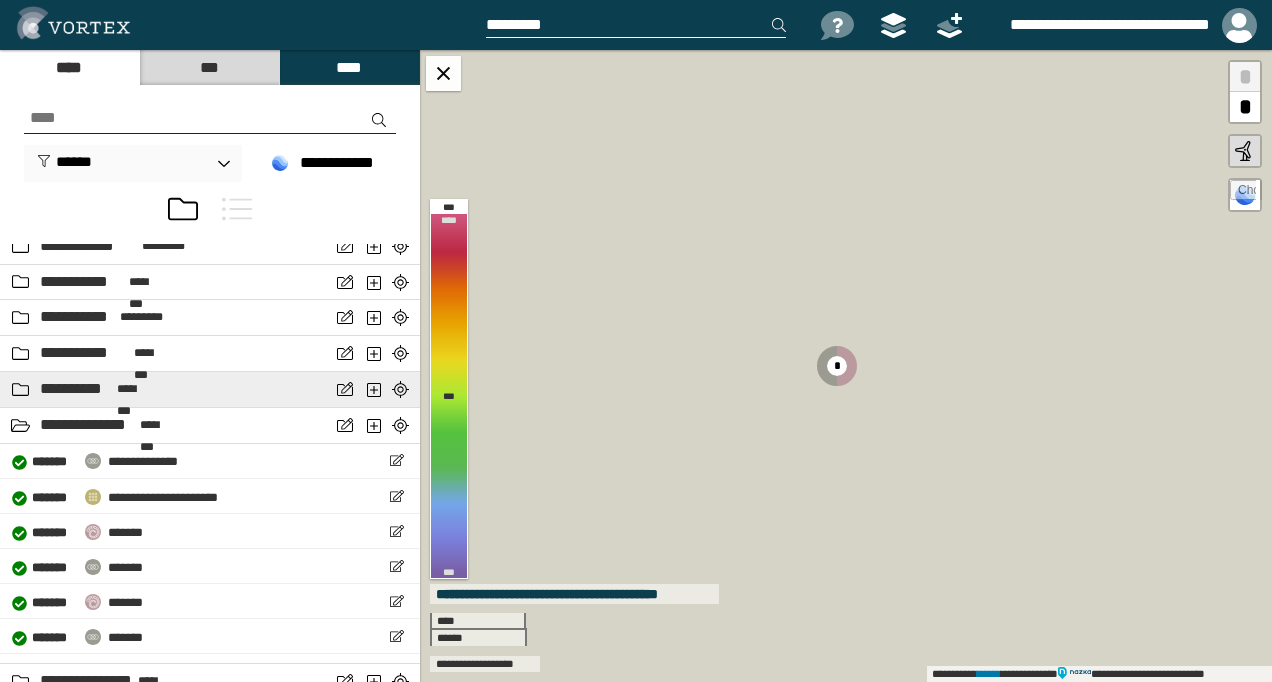 scroll, scrollTop: 2000, scrollLeft: 0, axis: vertical 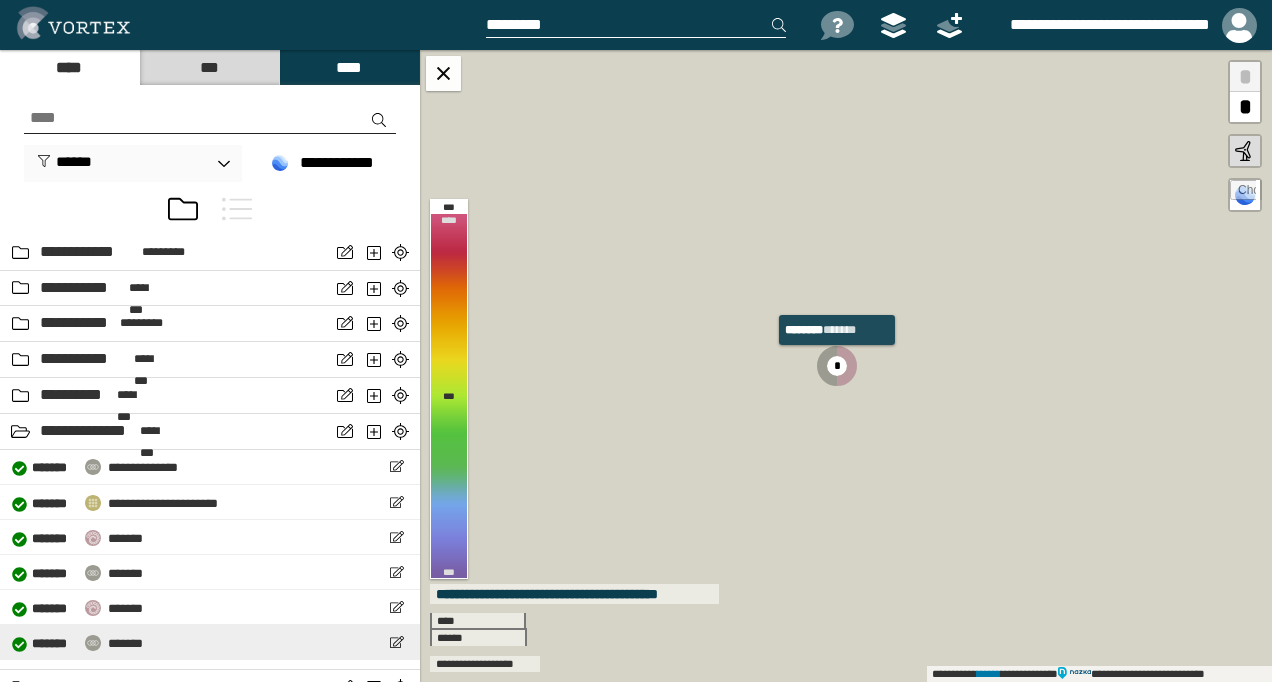 click on "*******" at bounding box center [125, 643] 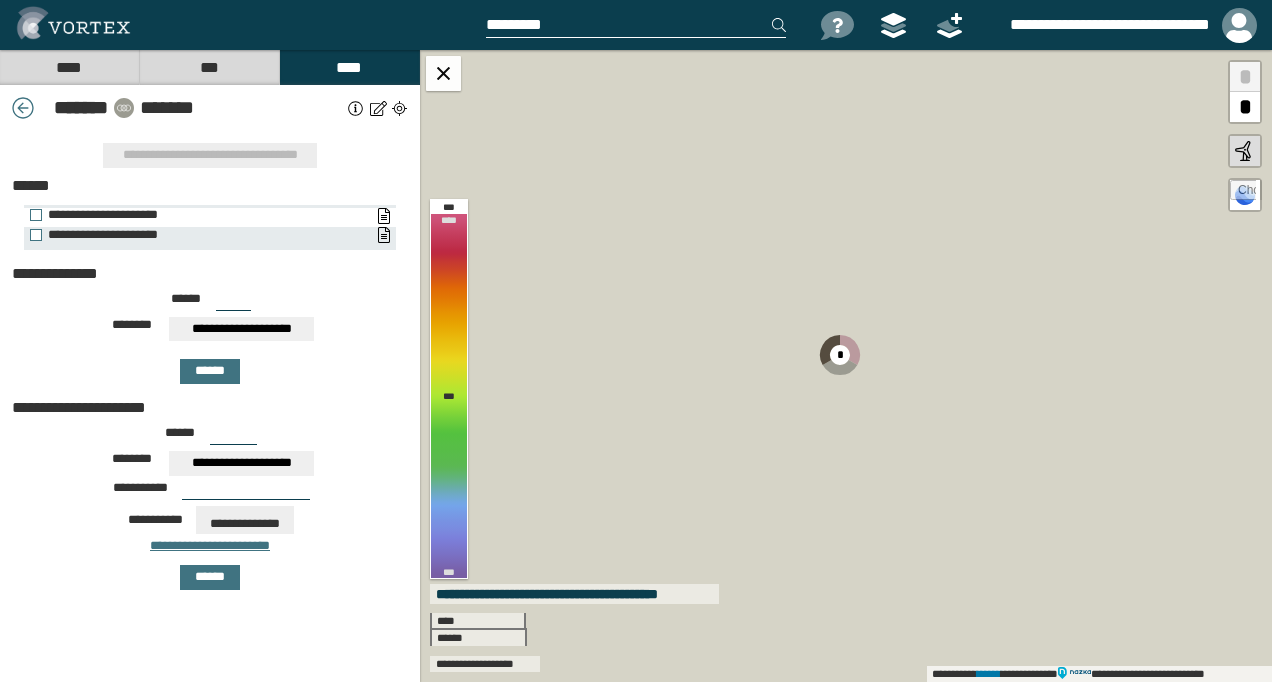 click on "**********" at bounding box center [200, 215] 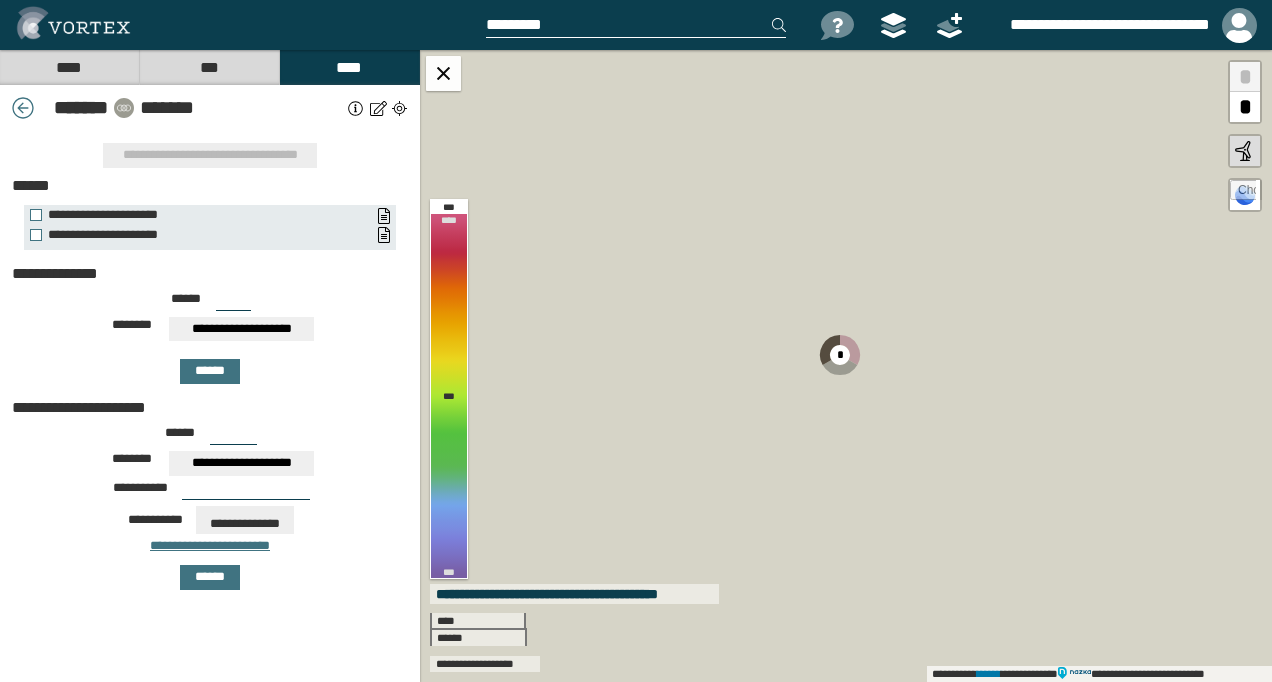 click on "***" at bounding box center [233, 303] 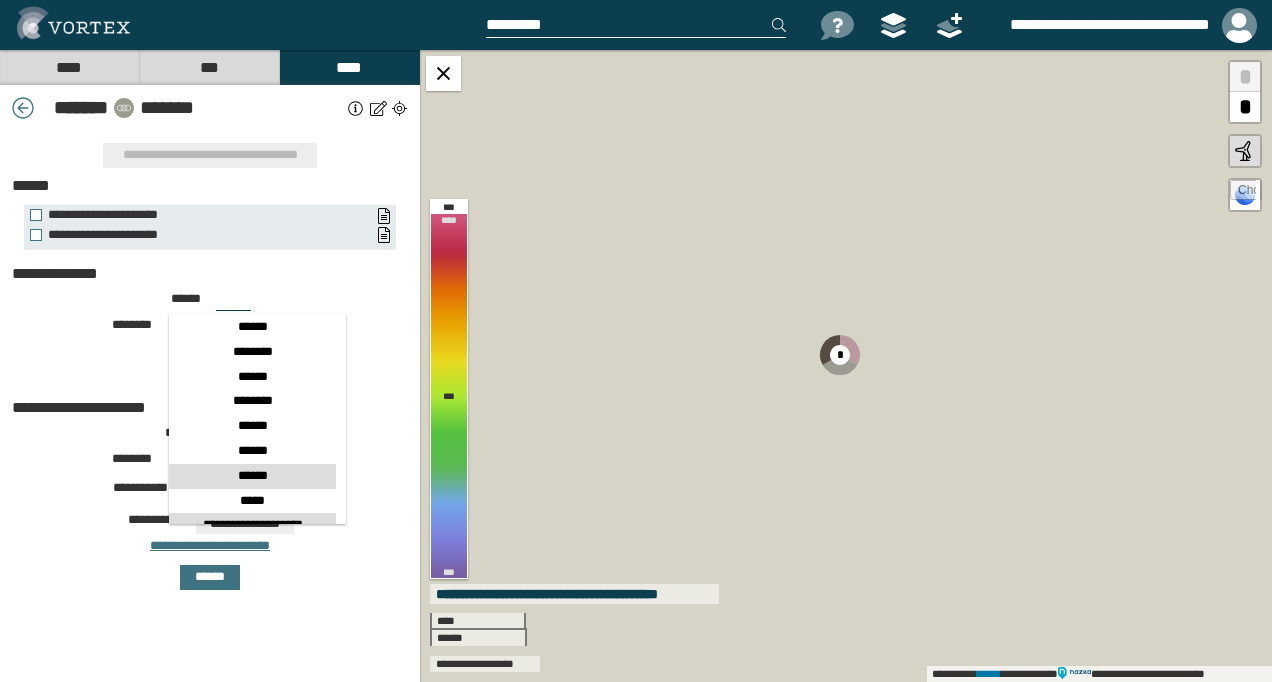 scroll, scrollTop: 300, scrollLeft: 0, axis: vertical 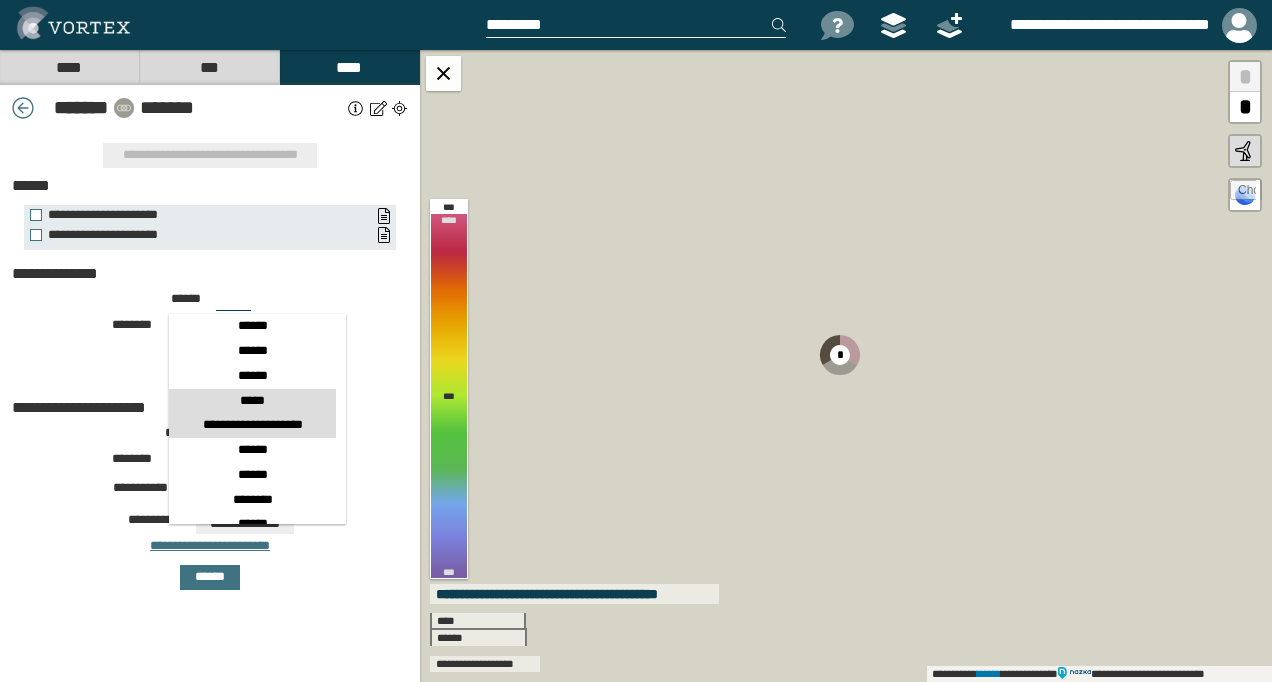 click on "*****" at bounding box center [252, 401] 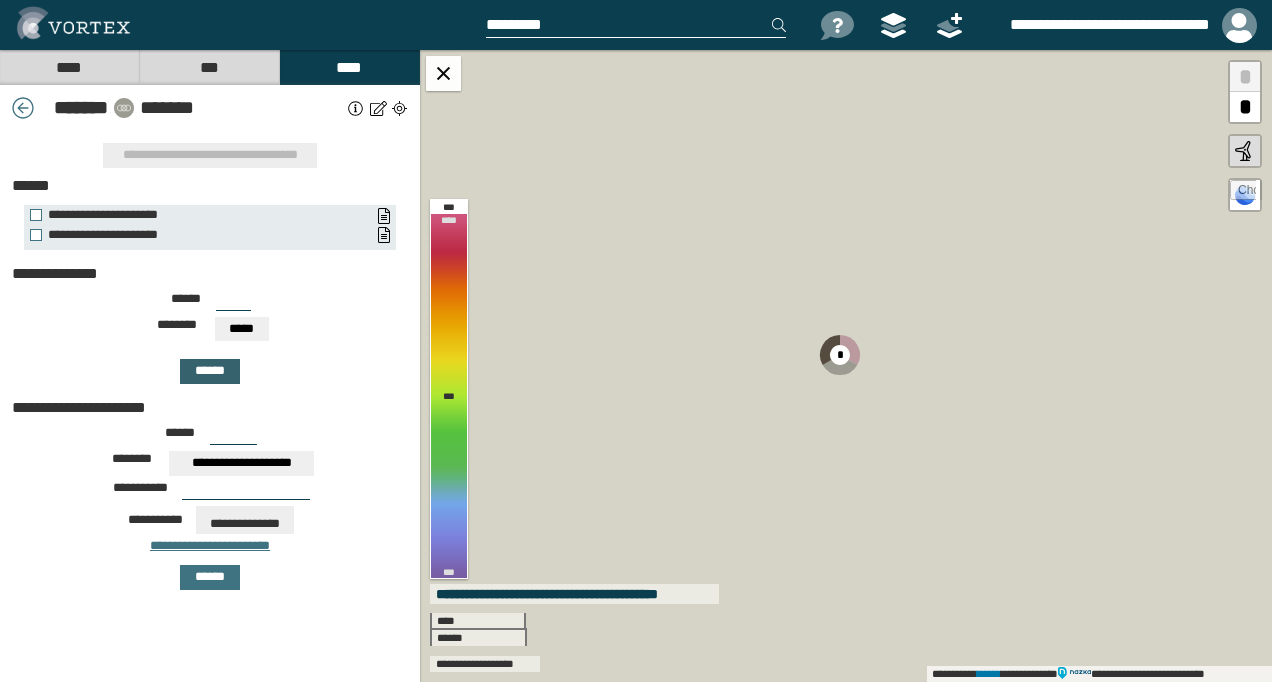 click on "******" at bounding box center (210, 371) 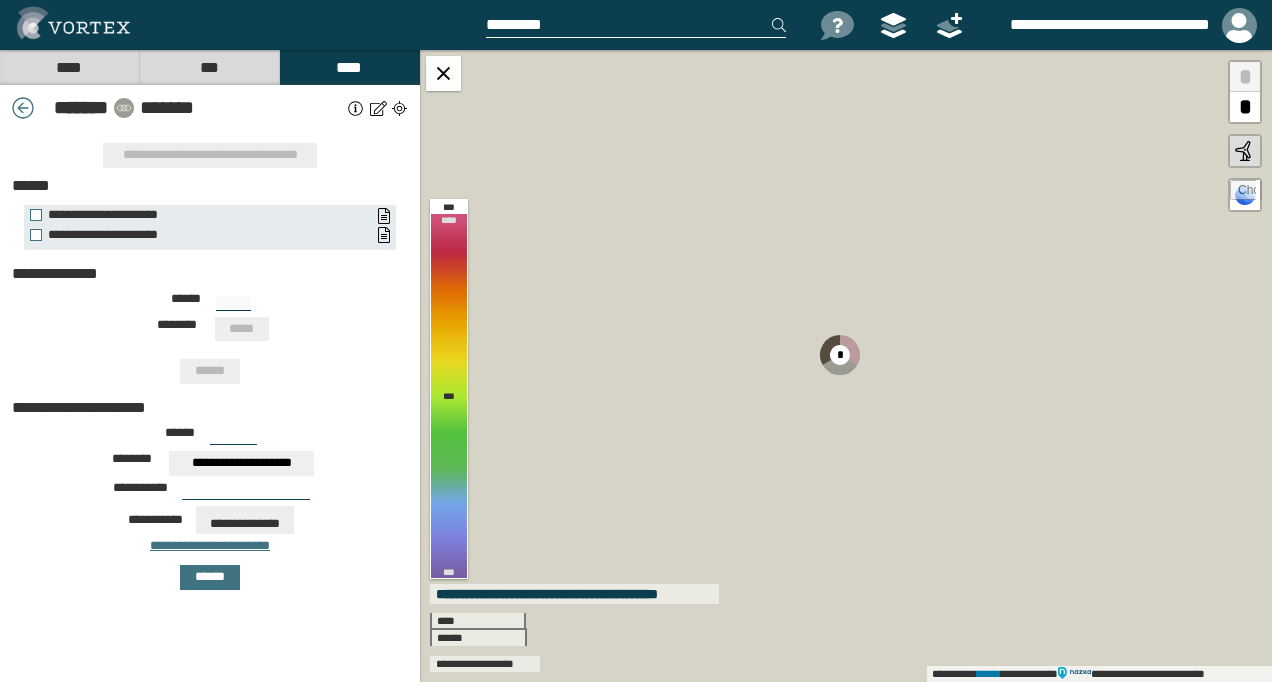 type on "***" 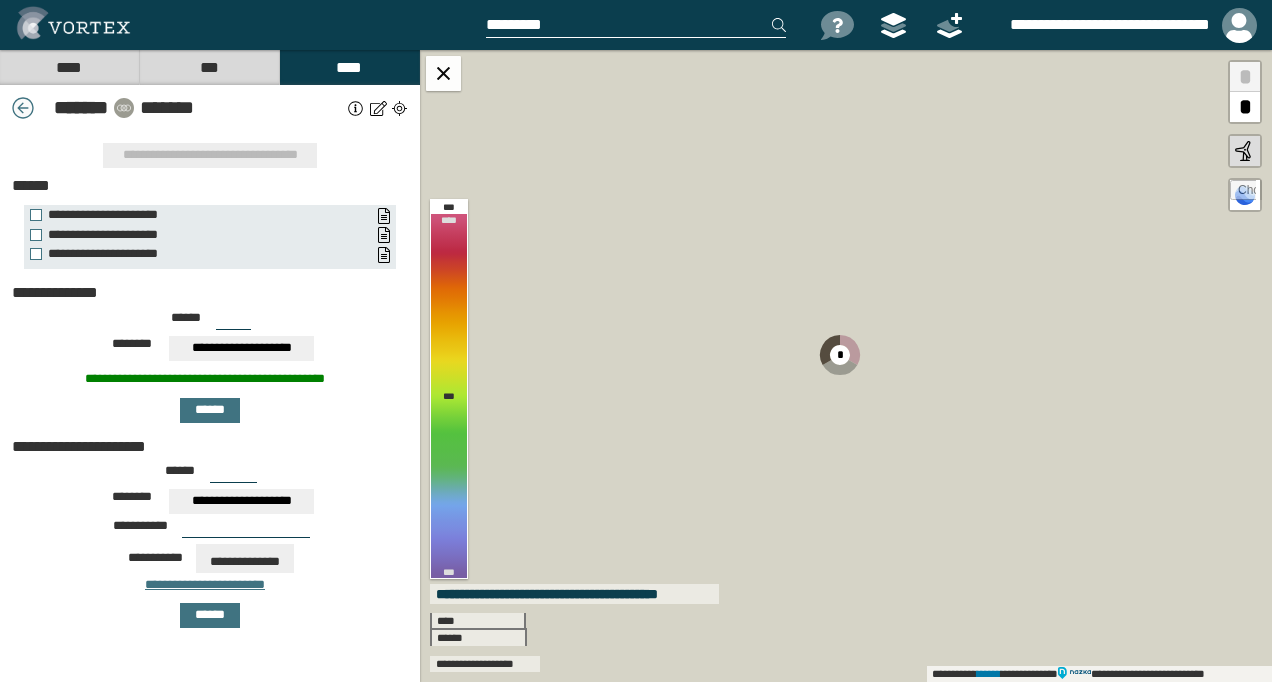 click at bounding box center [23, 108] 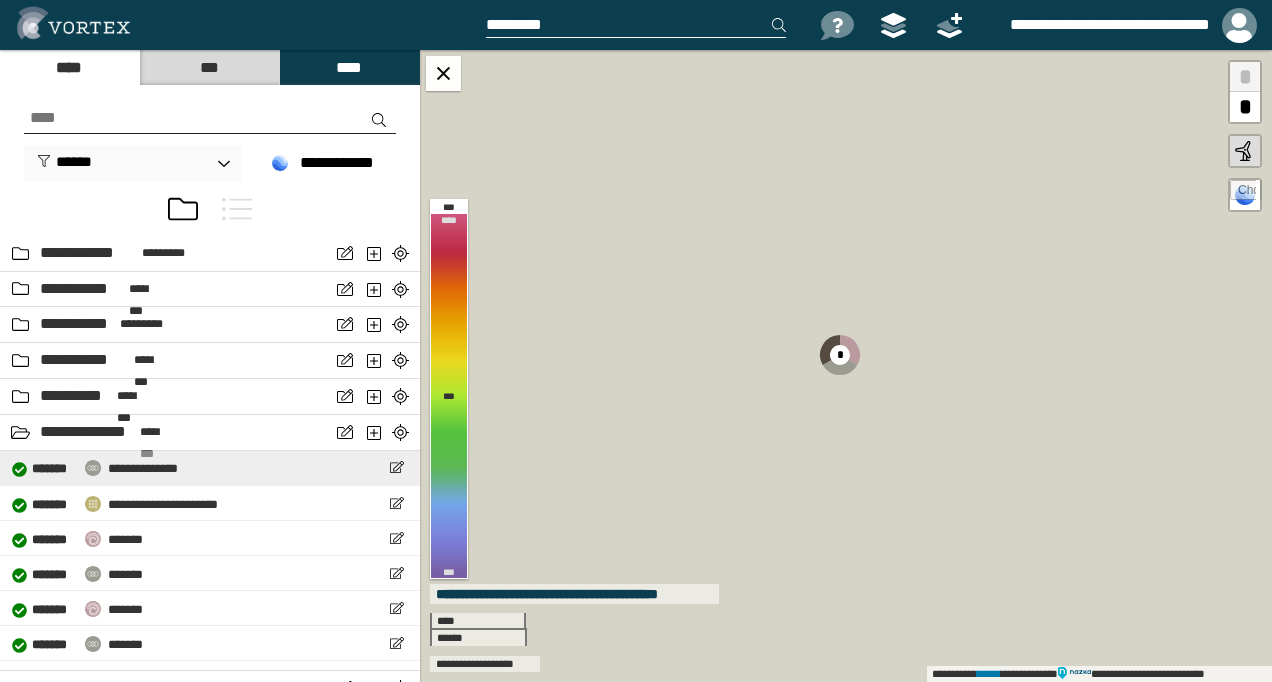 scroll, scrollTop: 2000, scrollLeft: 0, axis: vertical 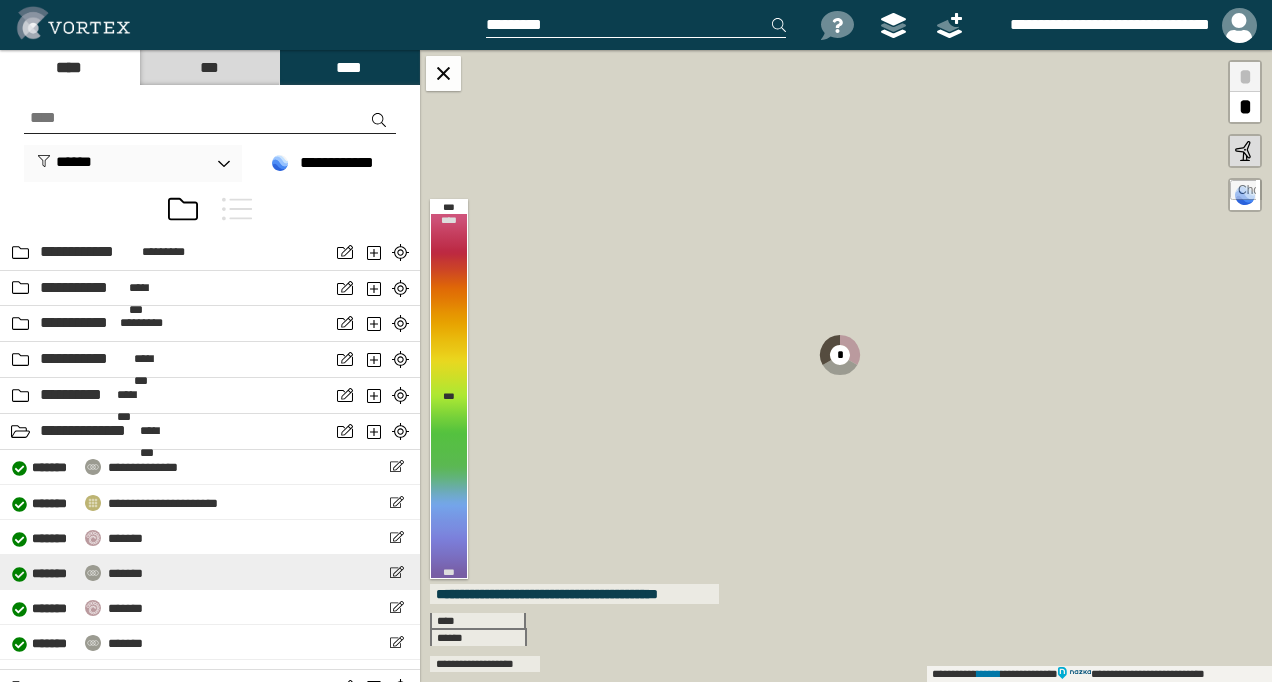 click on "*******" at bounding box center (125, 573) 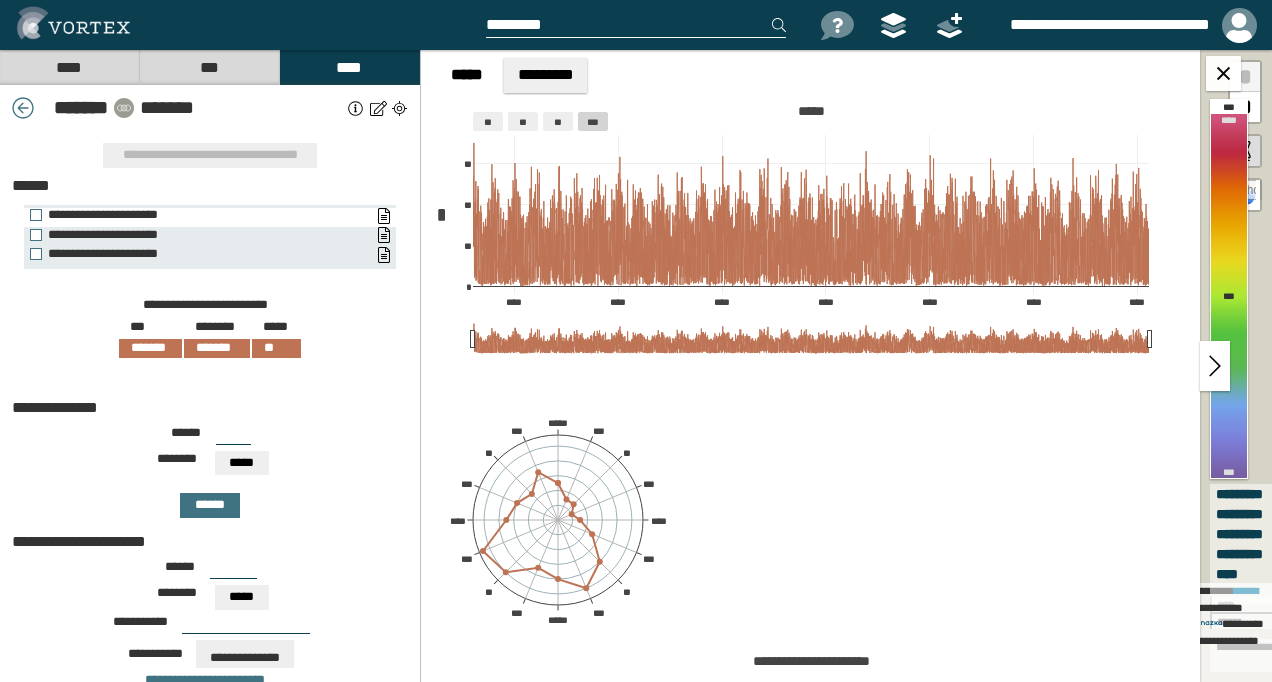 click on "**********" at bounding box center [195, 215] 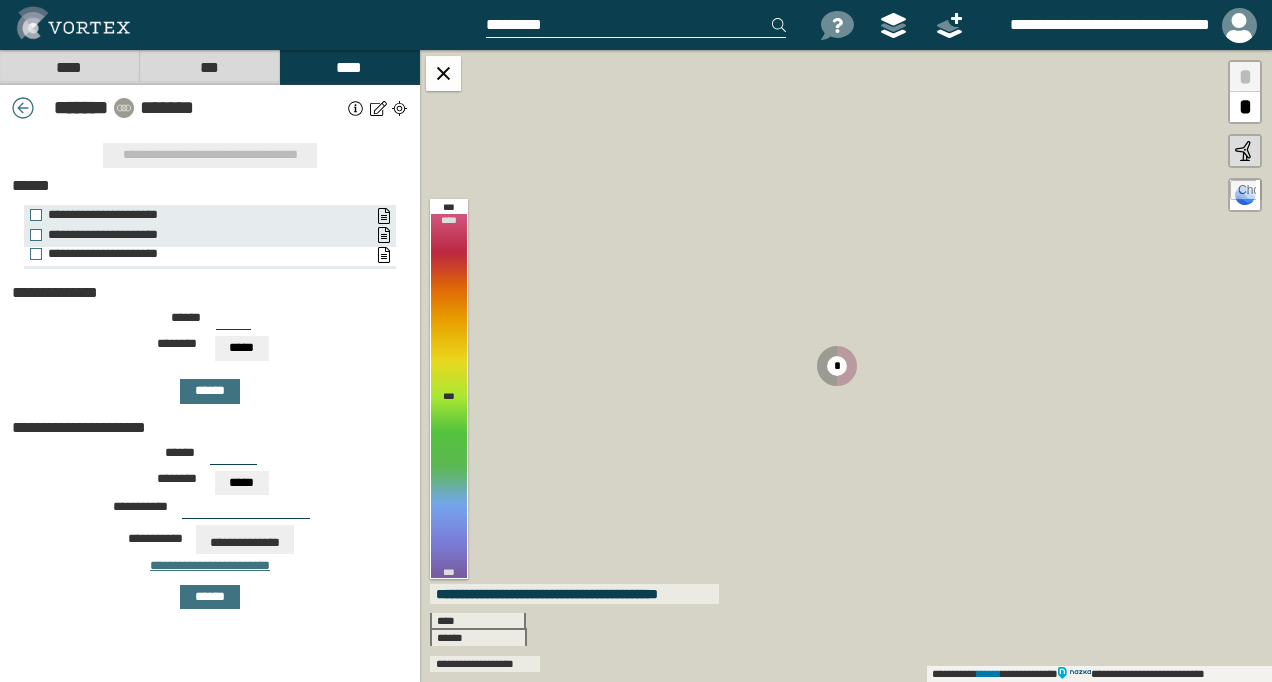 click on "**********" at bounding box center [200, 254] 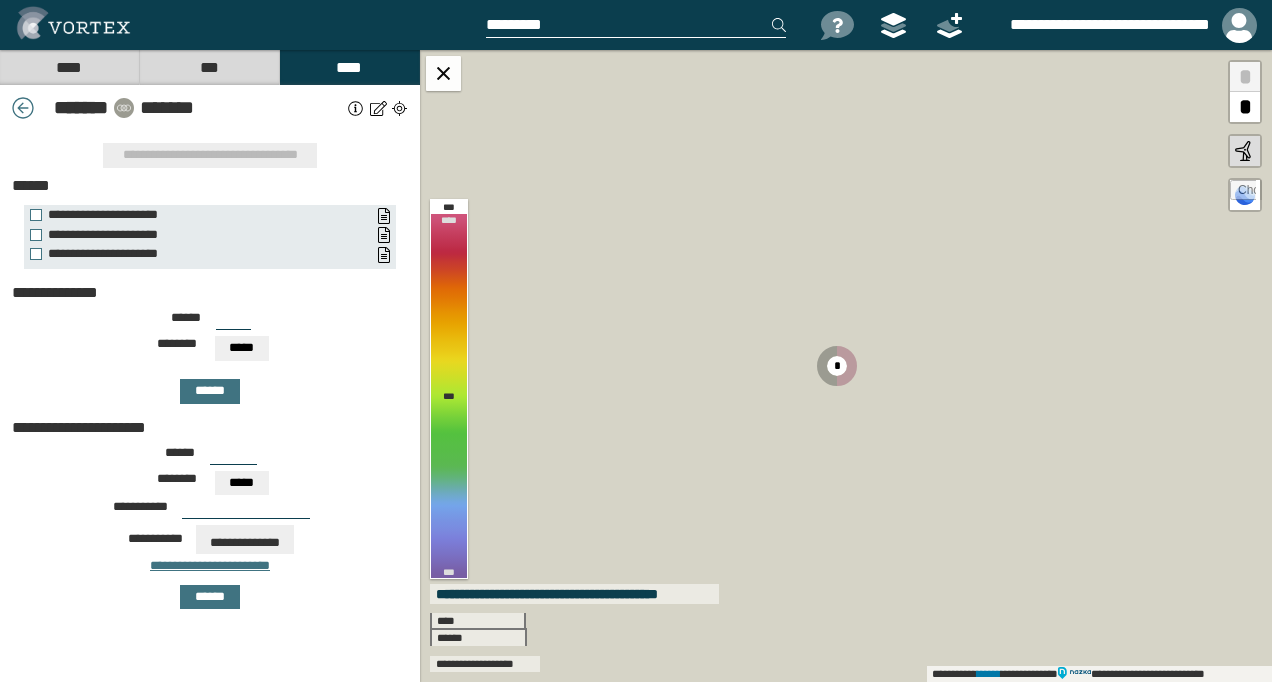 click on "[FIRST] [LAST] [EMAIL] [PHONE] [ADDRESS] [CITY] [STATE] [ZIP] [COUNTRY] [SSN] [DLN] [PASSPORT] [CC] [DOB] [AGE] [GENDER] [RACE] [ETHNICITY] [OCCUPATION] [EMPLOYER] [JOB_TITLE] [SALARY] [MARITAL_STATUS] [RELIGION] [NATIONALITY] [CITIZENSHIP] [VOTER_ID] [DRIVING_LICENSE] [VEHICLE_REGISTRATION]" at bounding box center (210, 358) 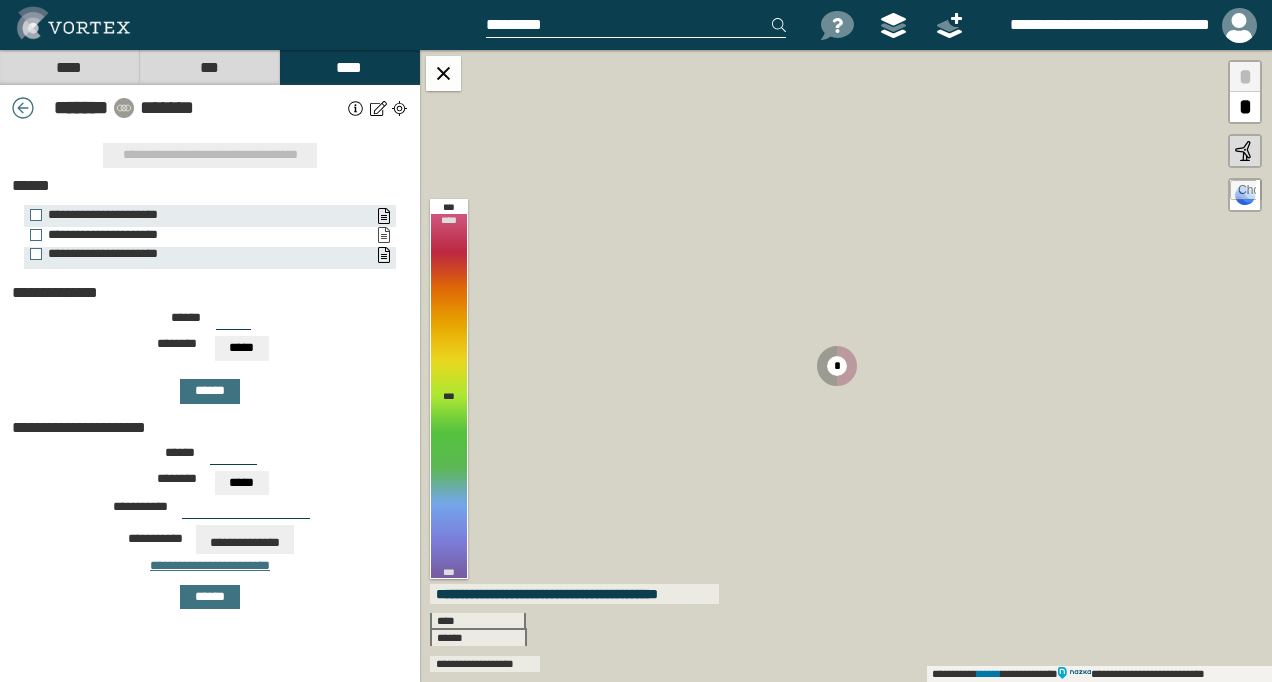 click on "**********" at bounding box center [383, 235] 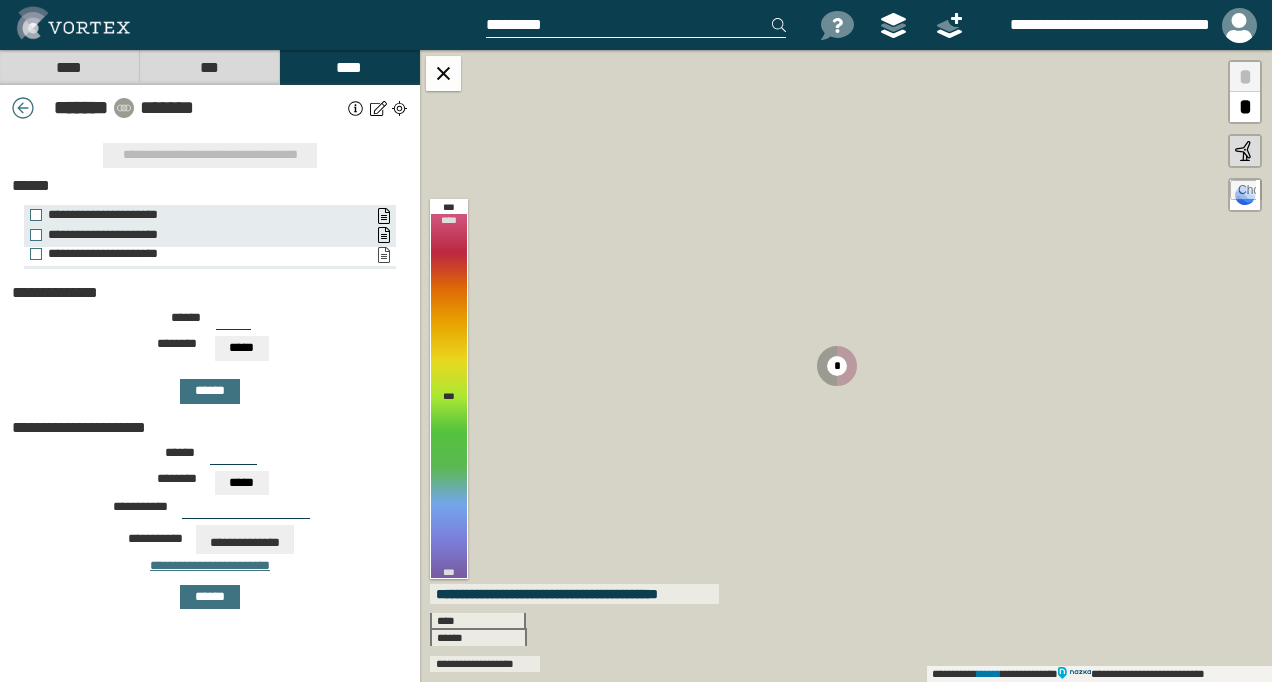 click on "**********" at bounding box center [383, 255] 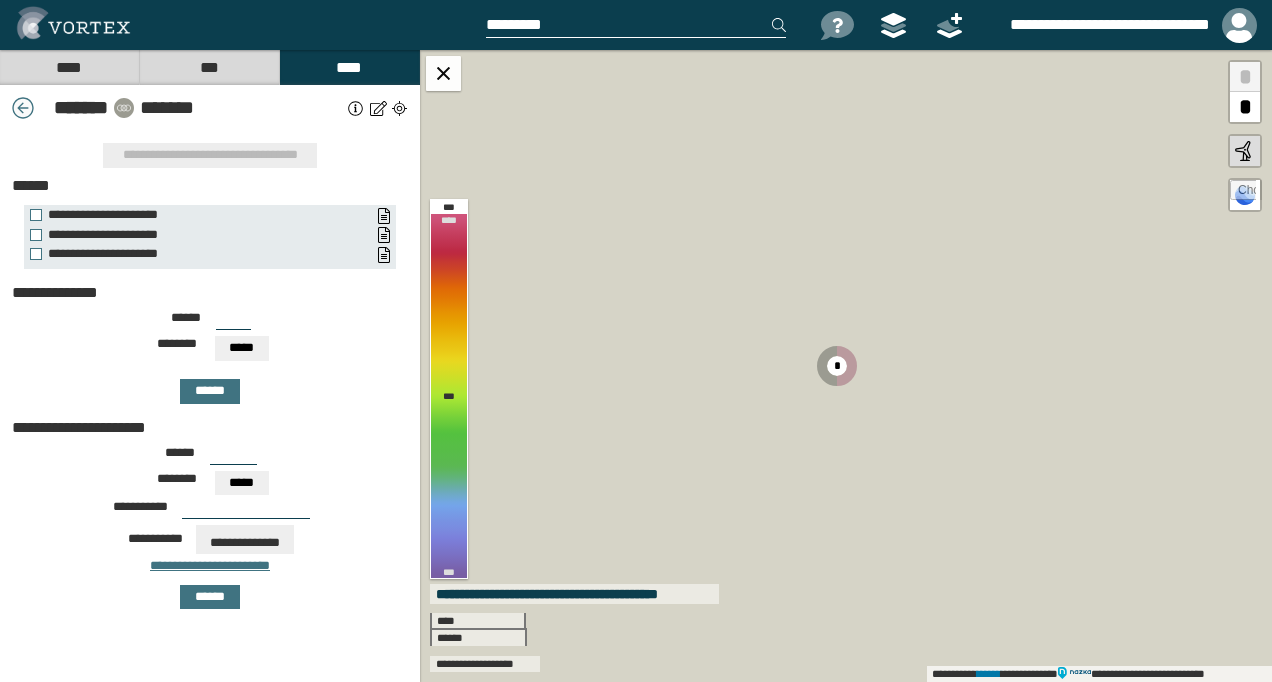 click at bounding box center [23, 108] 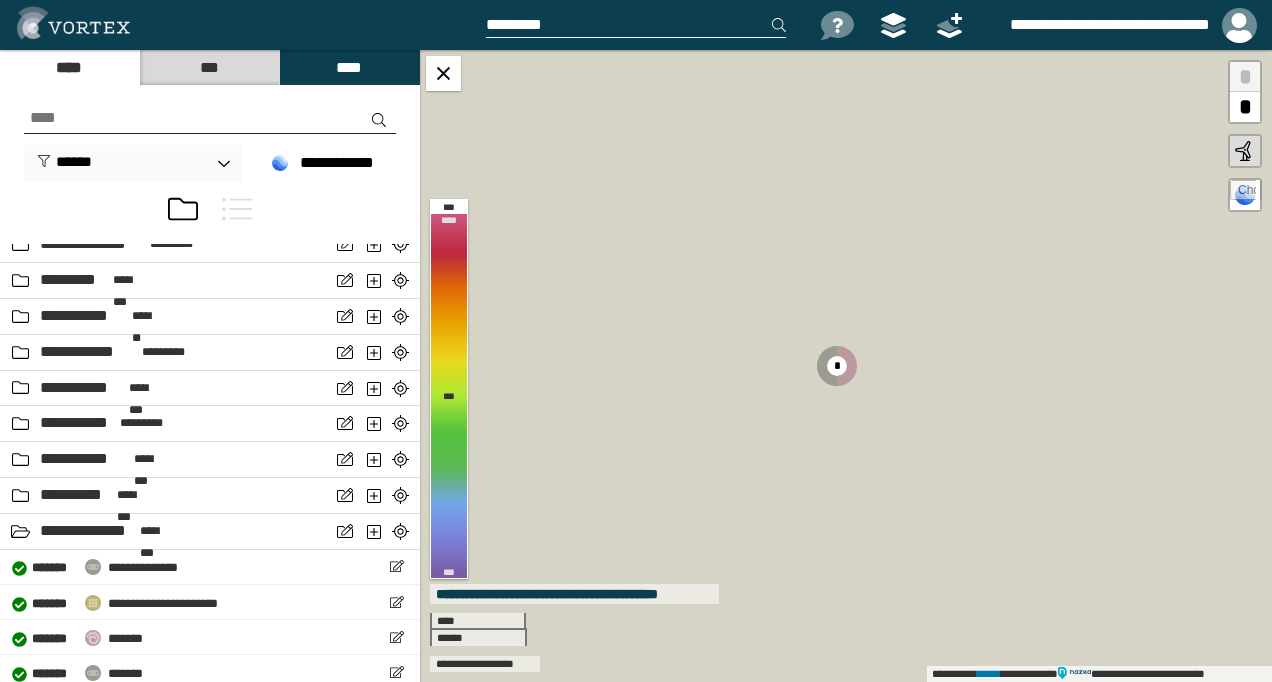 scroll, scrollTop: 2100, scrollLeft: 0, axis: vertical 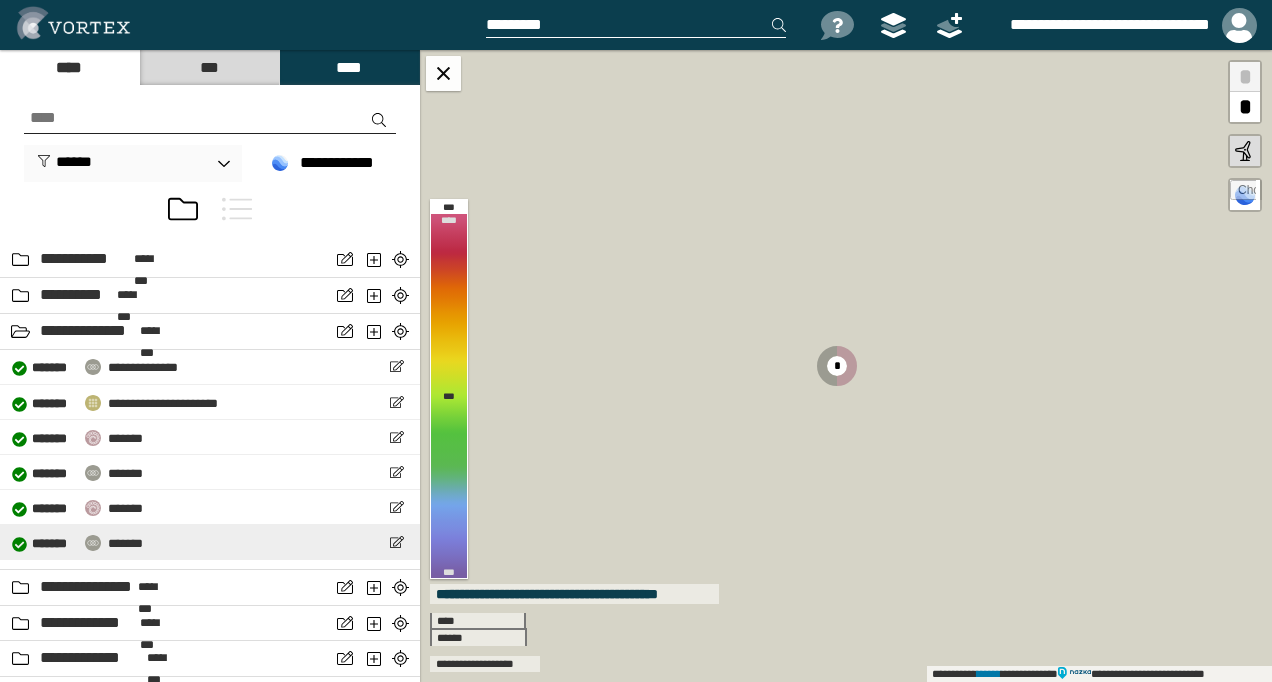 click on "*******" at bounding box center (125, 543) 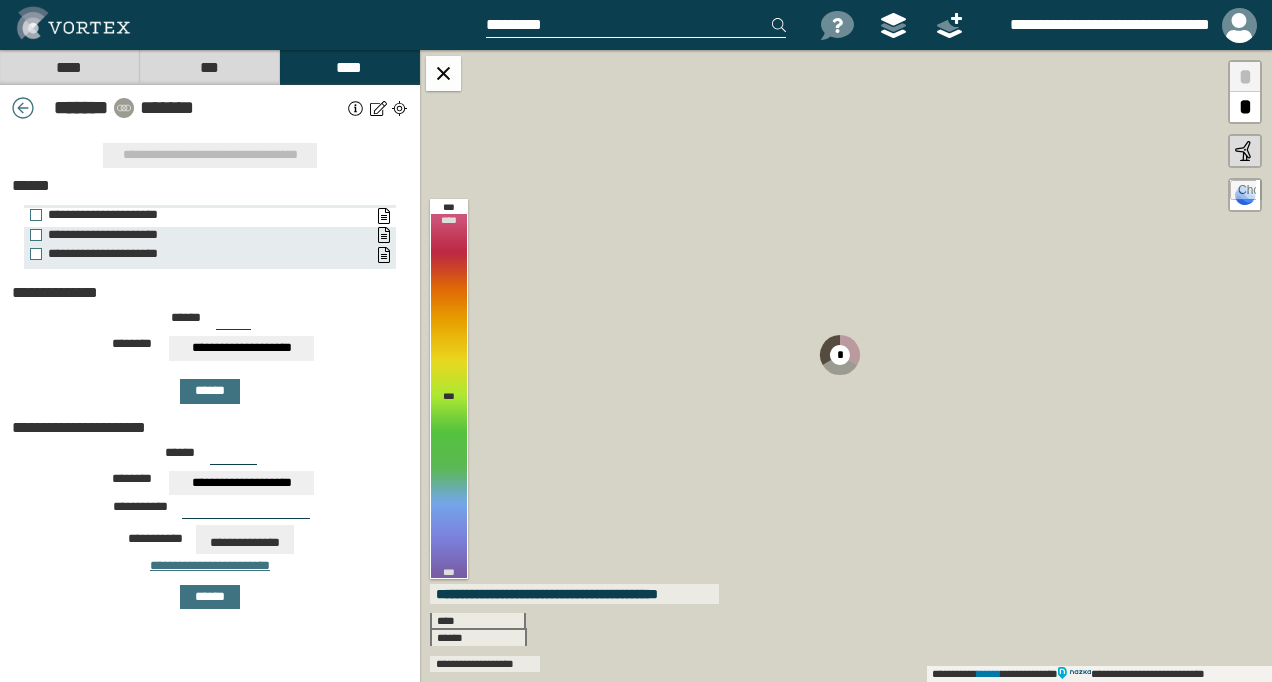 drag, startPoint x: 35, startPoint y: 217, endPoint x: 380, endPoint y: 244, distance: 346.0549 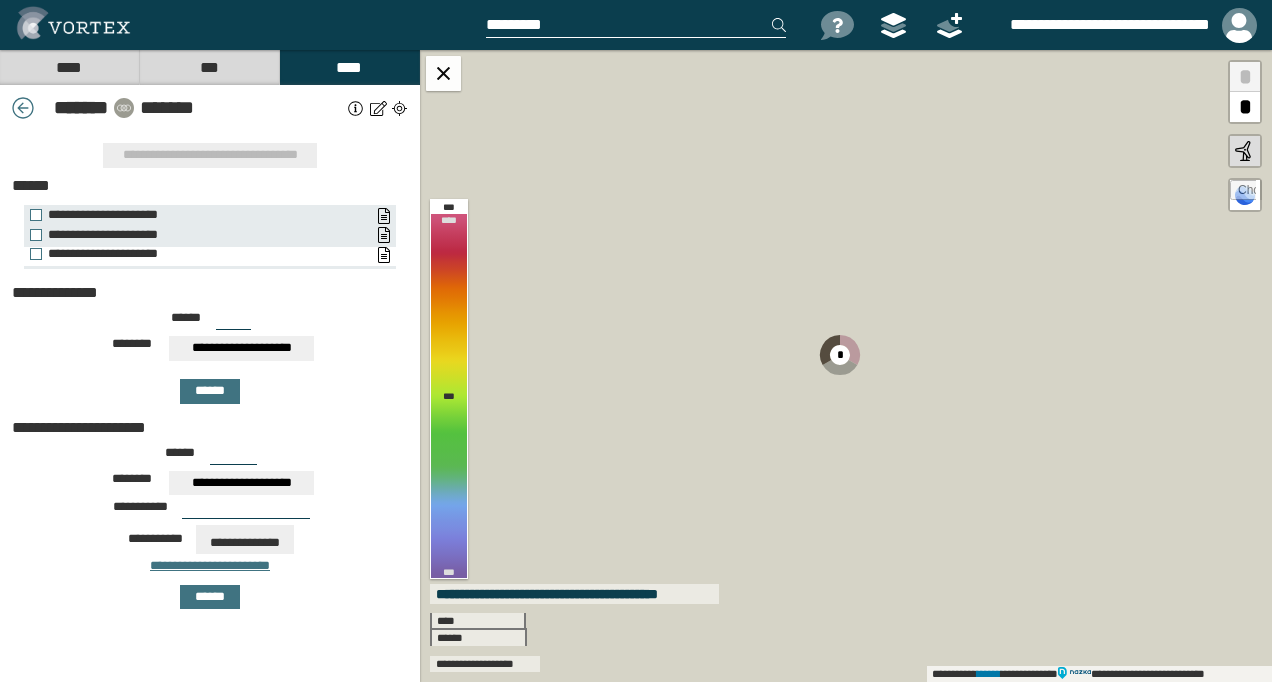 click on "**********" at bounding box center [200, 254] 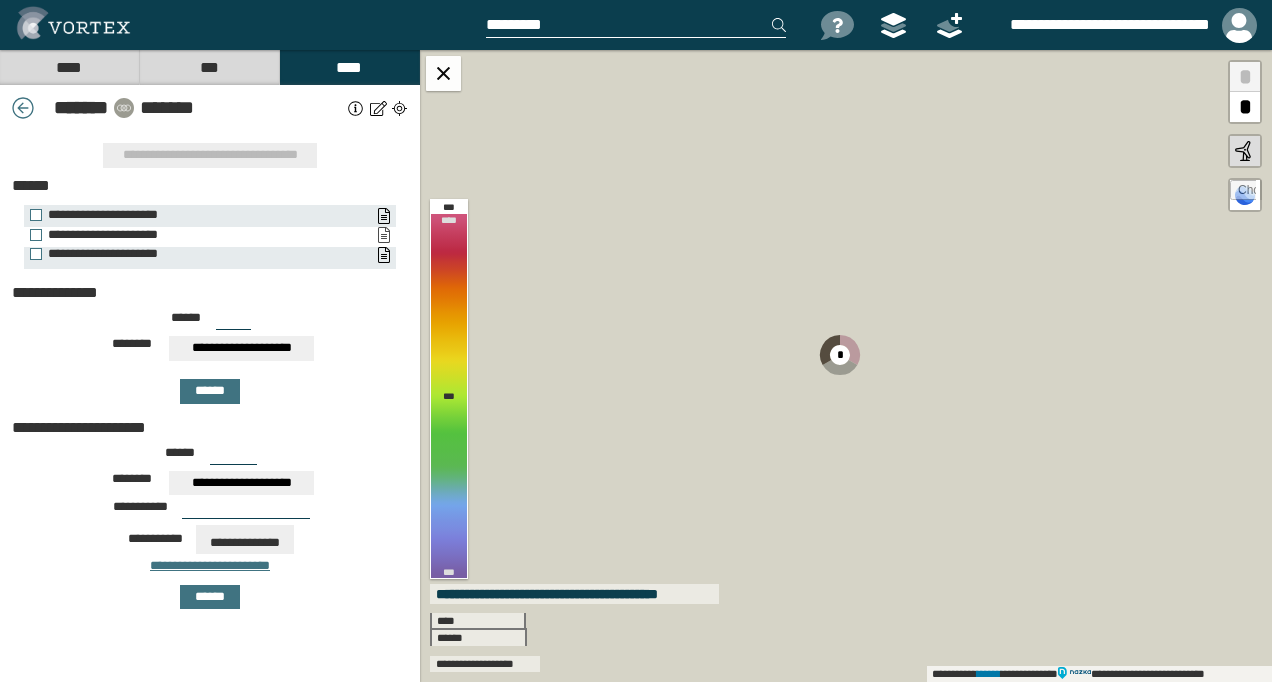 click on "**********" at bounding box center [383, 235] 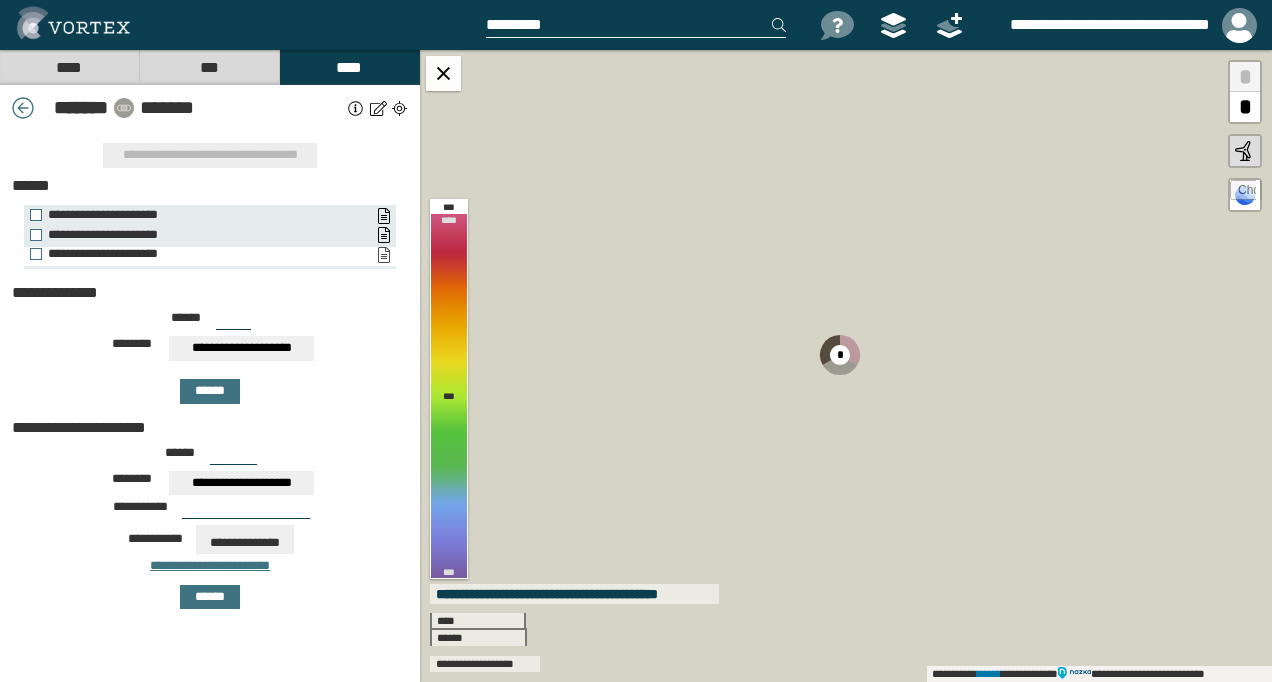 click on "**********" at bounding box center [383, 255] 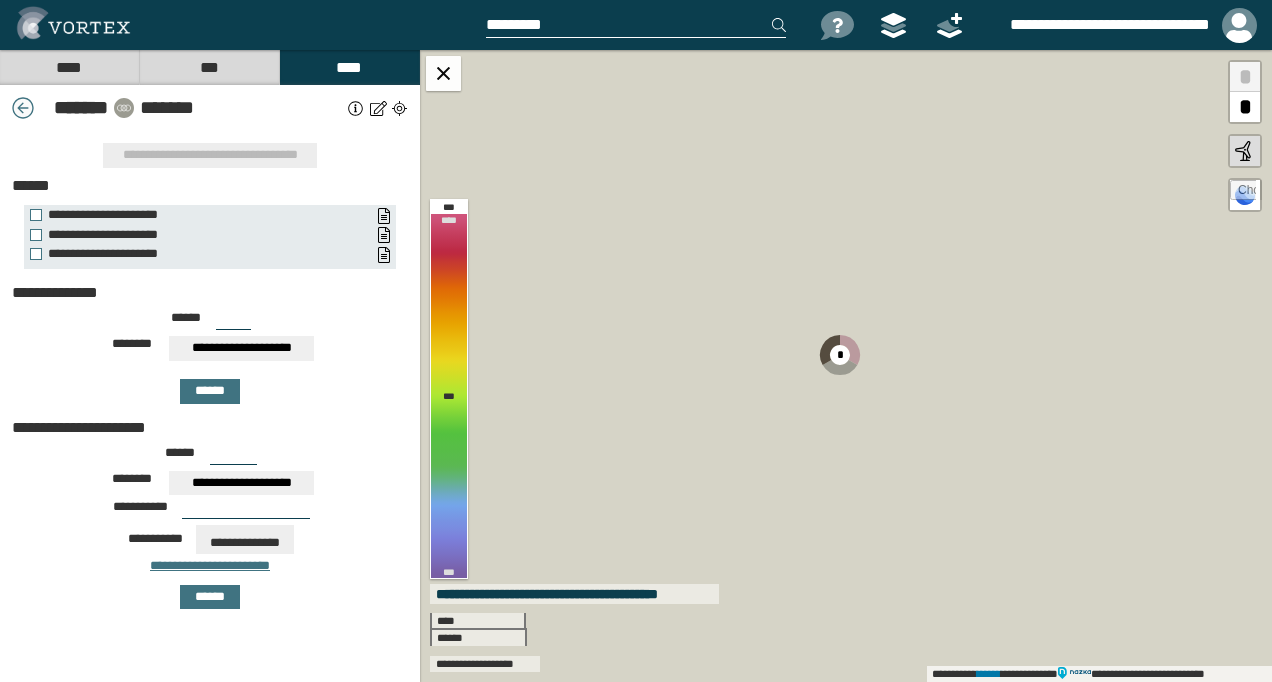 click at bounding box center [23, 108] 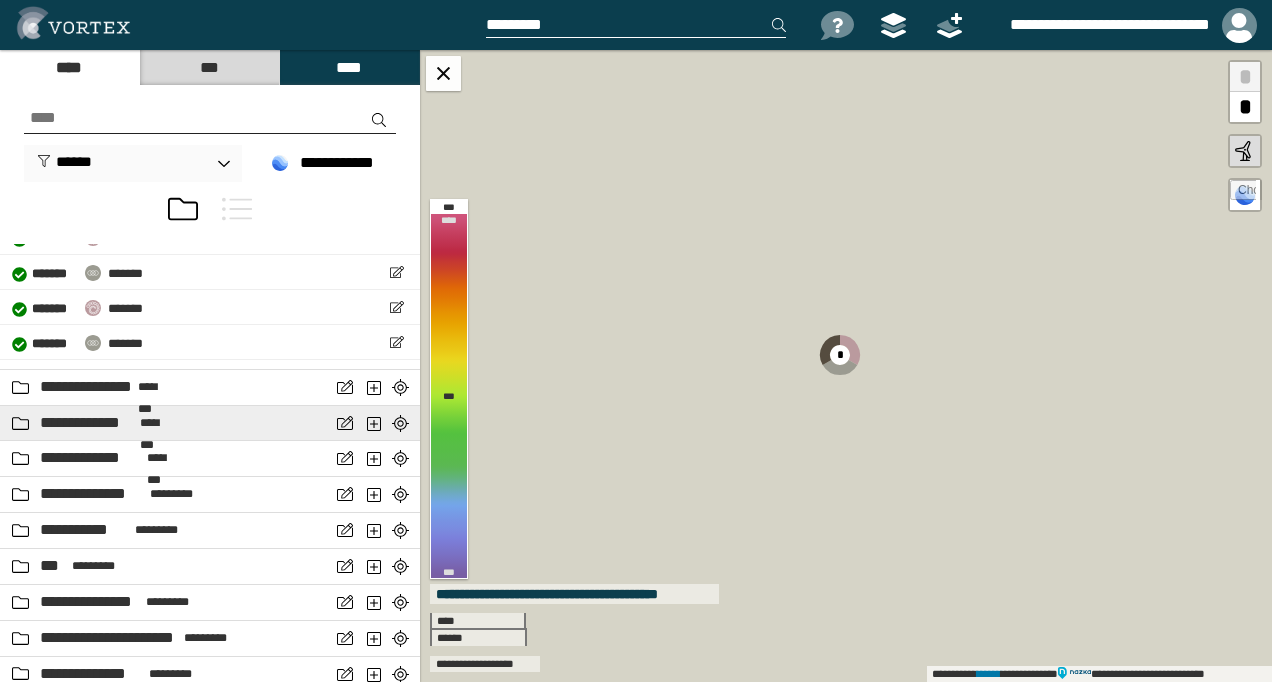 scroll, scrollTop: 2200, scrollLeft: 0, axis: vertical 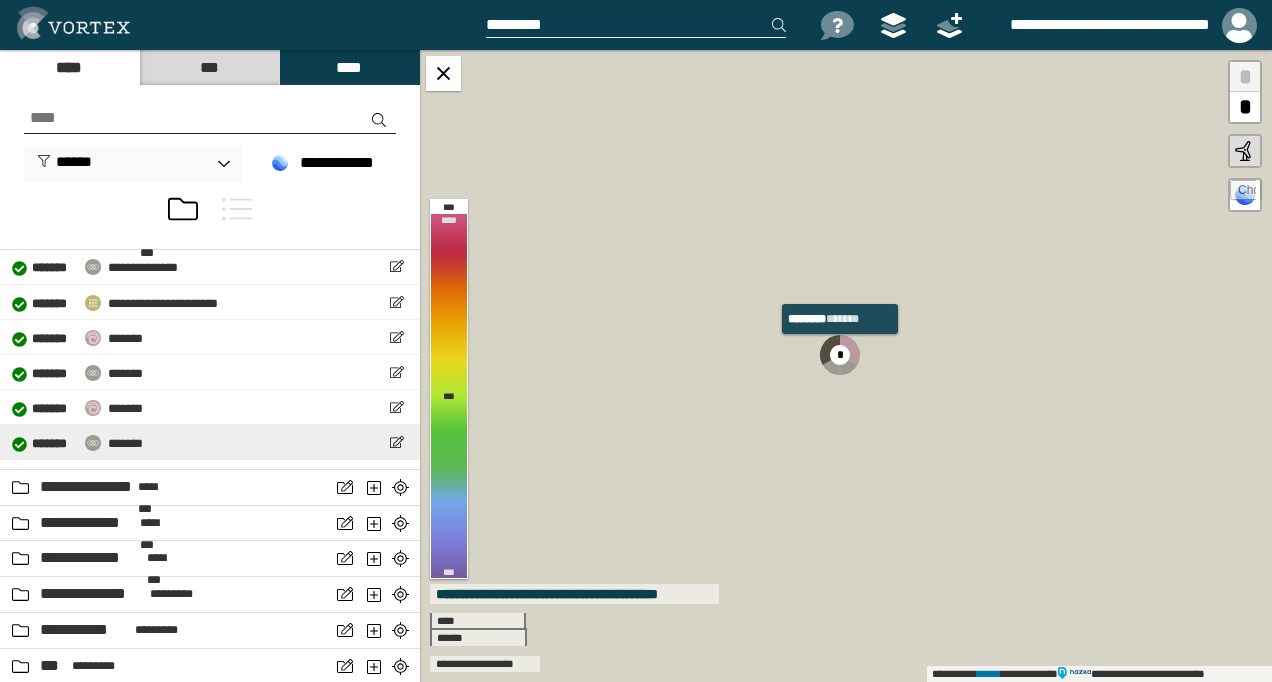 click on "**********" at bounding box center [77, 442] 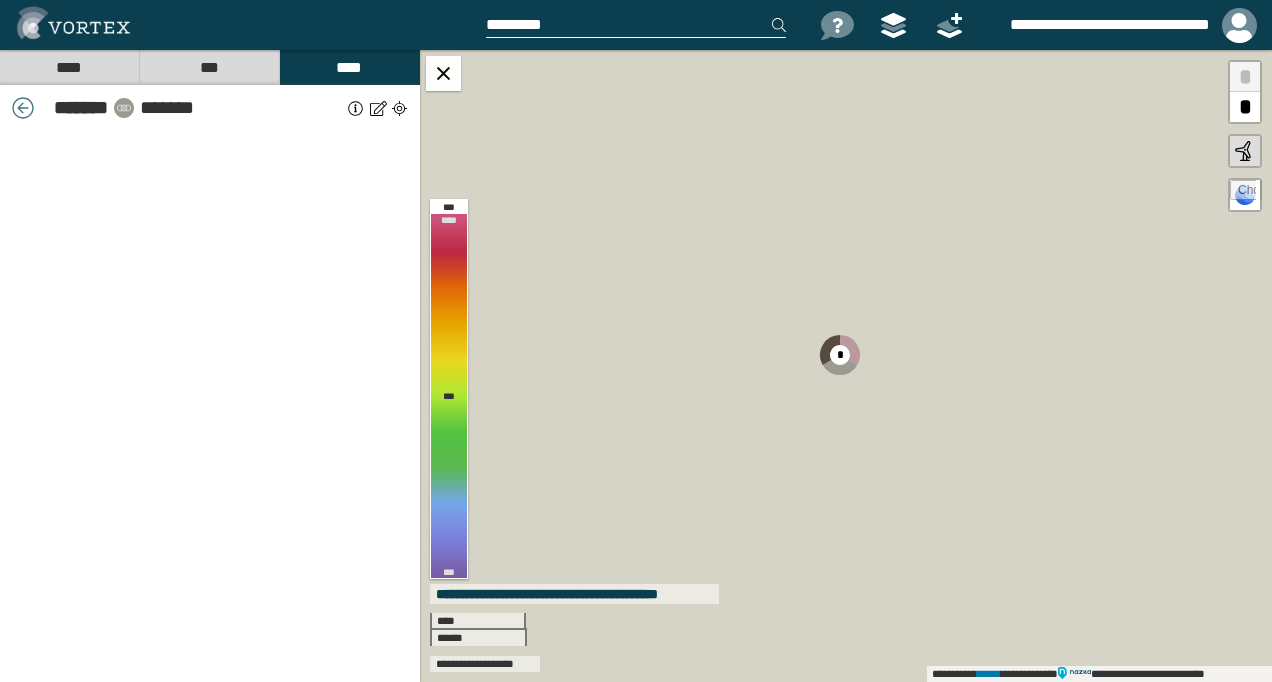 click at bounding box center [356, 108] 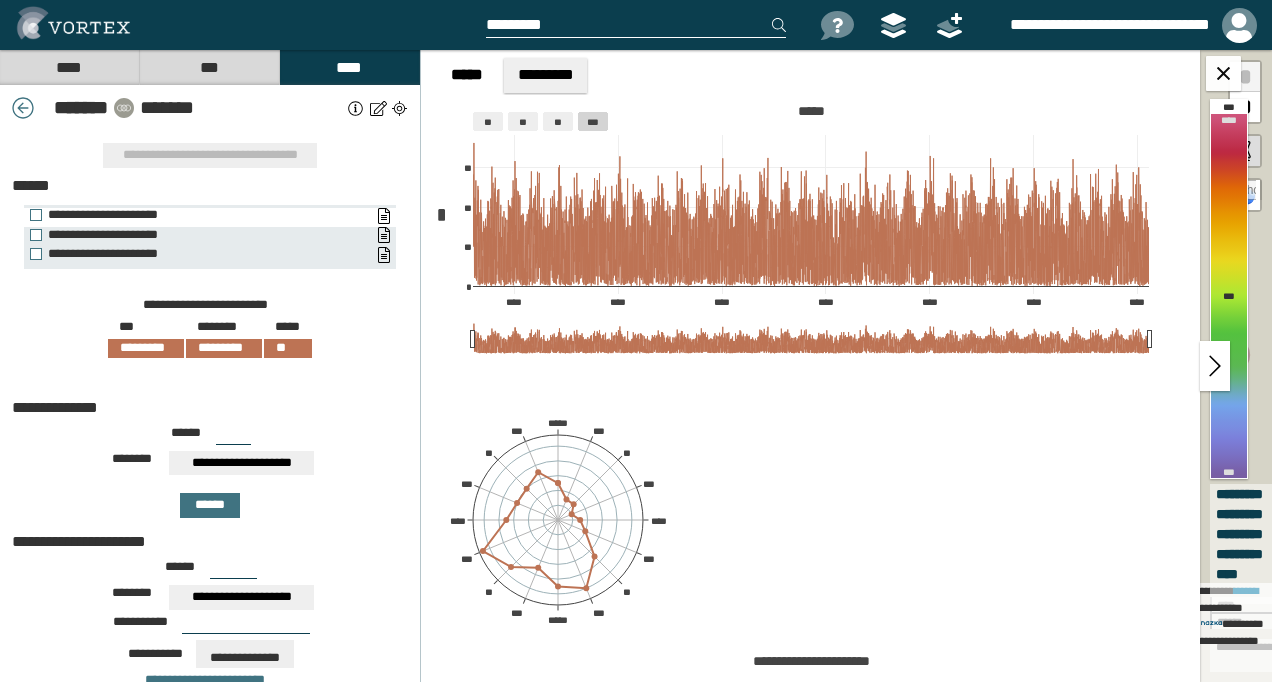 click on "**********" at bounding box center (195, 215) 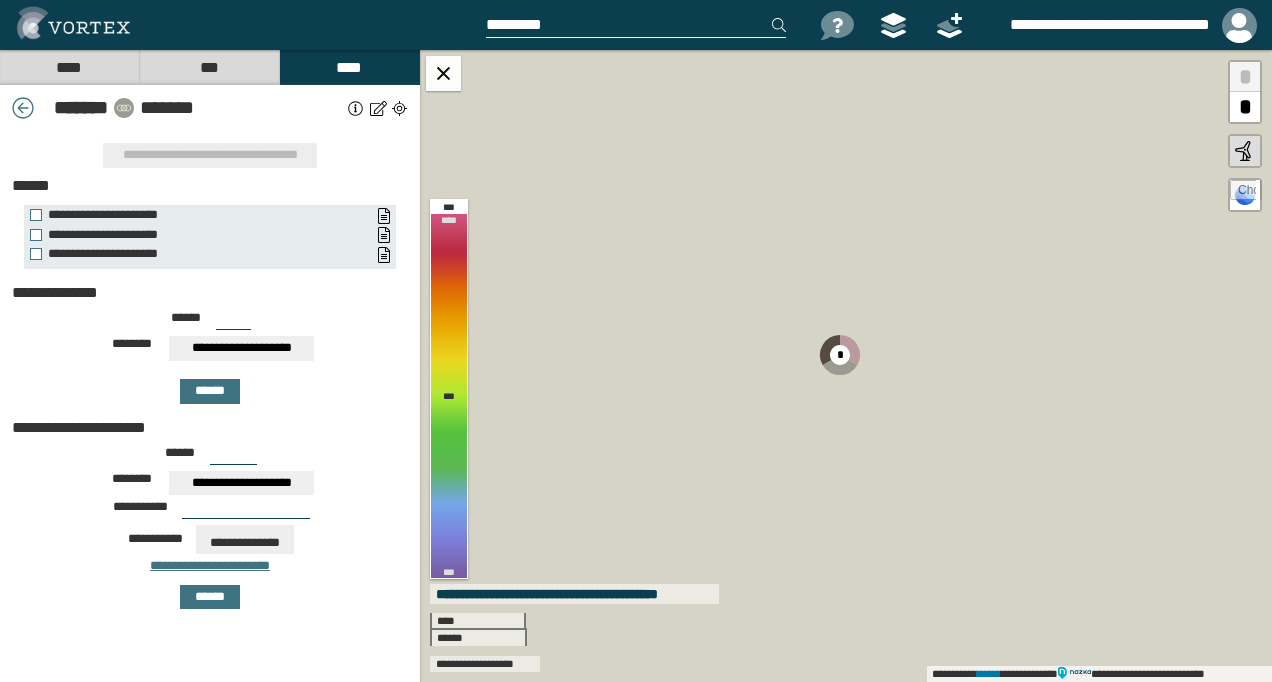 click at bounding box center [356, 108] 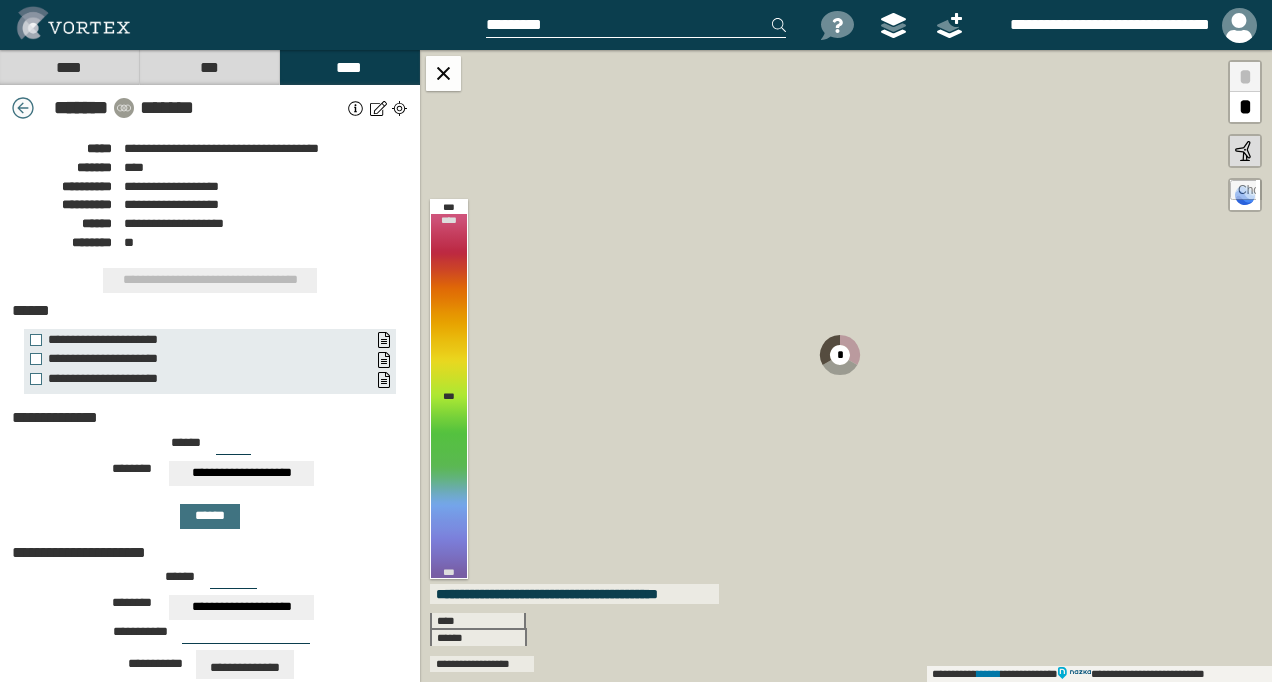 click at bounding box center [23, 108] 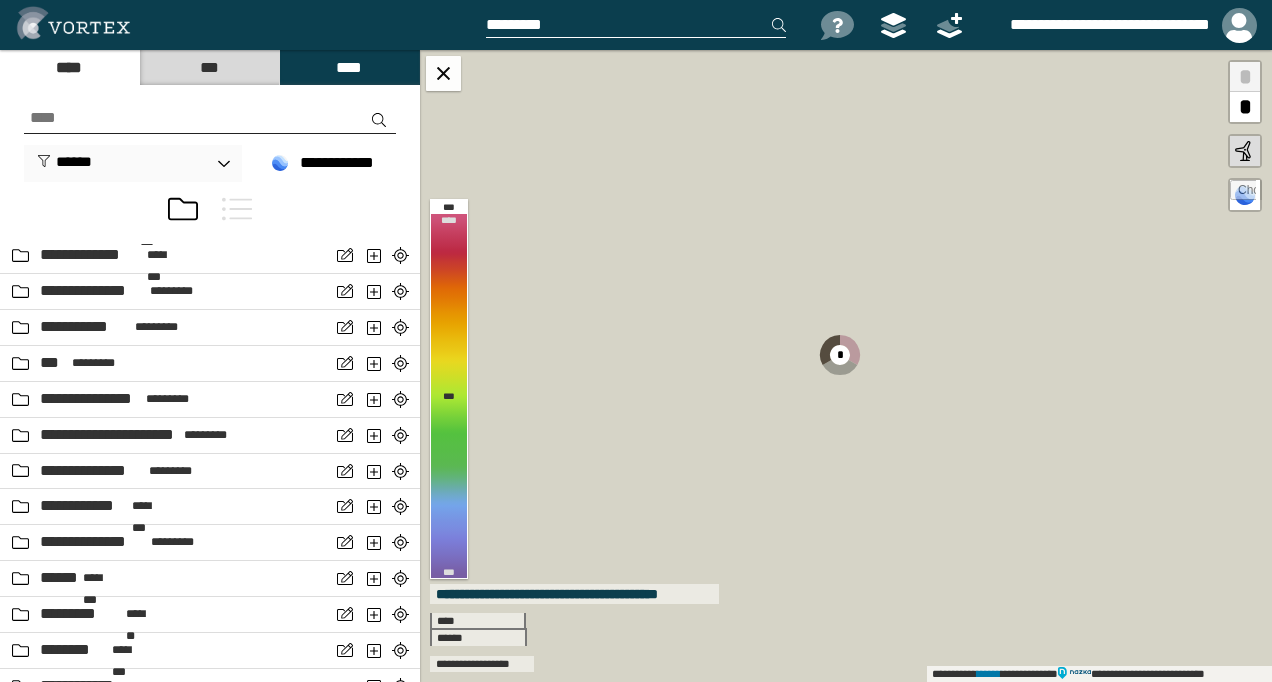 scroll, scrollTop: 2003, scrollLeft: 0, axis: vertical 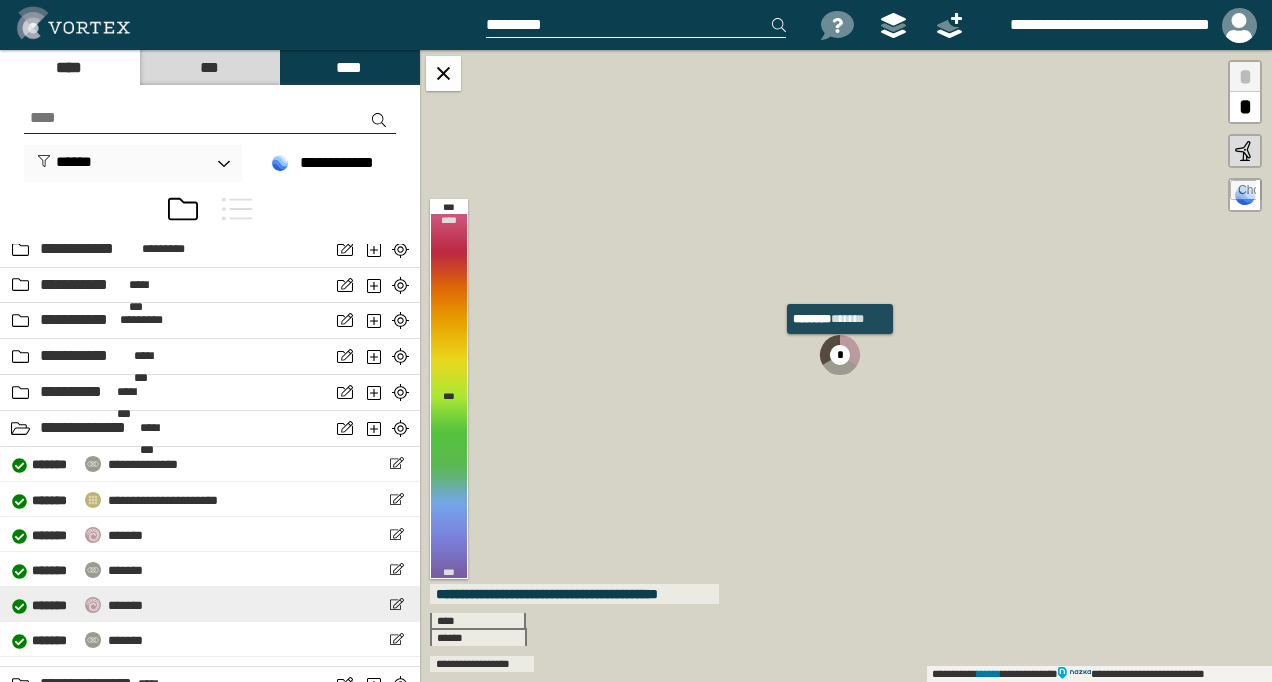 click on "*******" at bounding box center (125, 605) 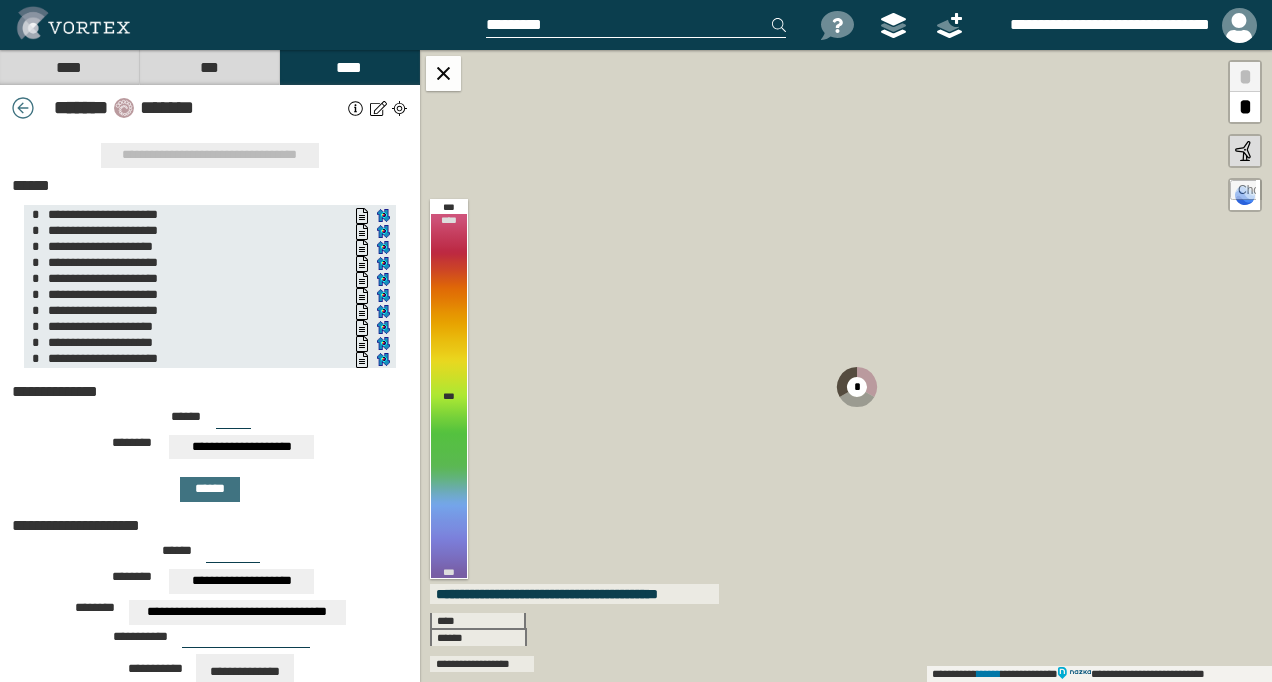 click at bounding box center (356, 108) 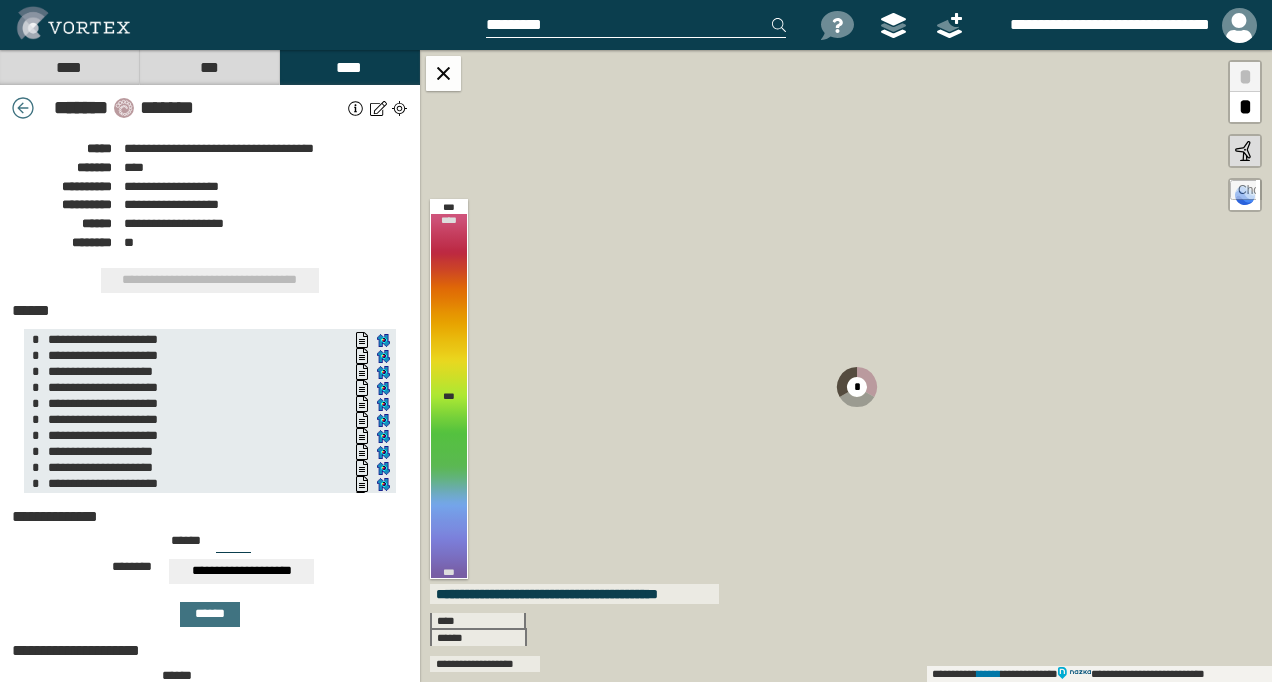 click at bounding box center [23, 108] 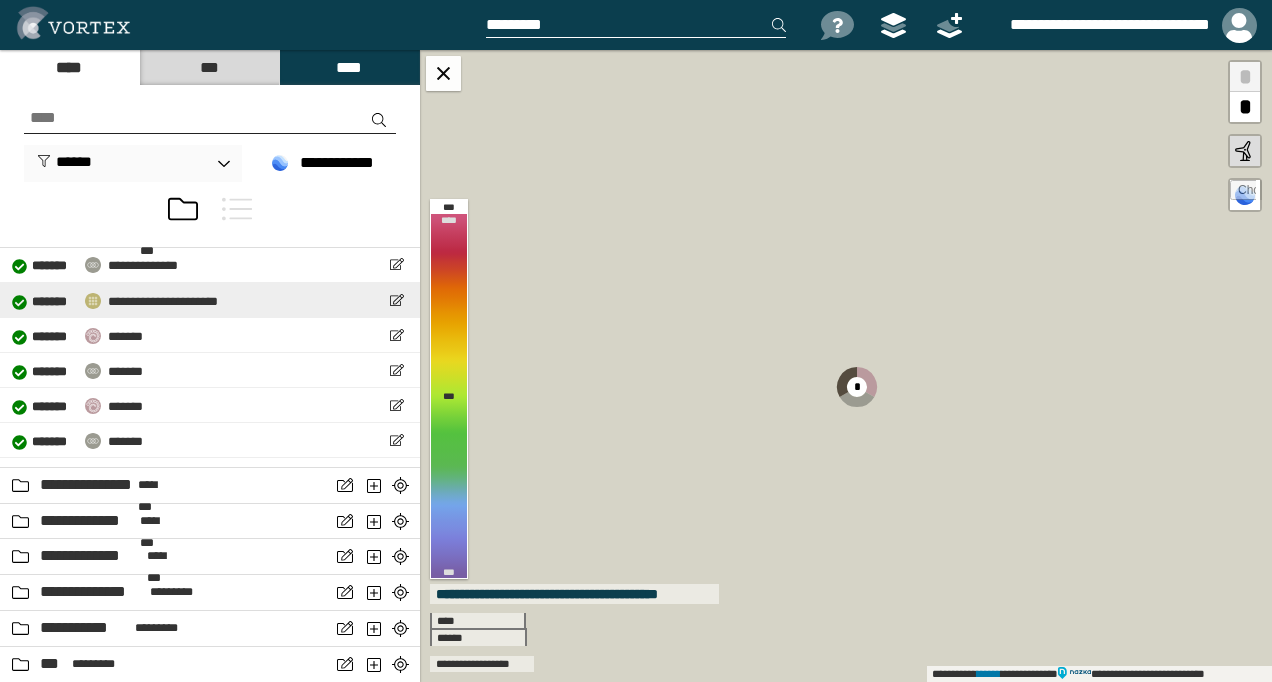 scroll, scrollTop: 2103, scrollLeft: 0, axis: vertical 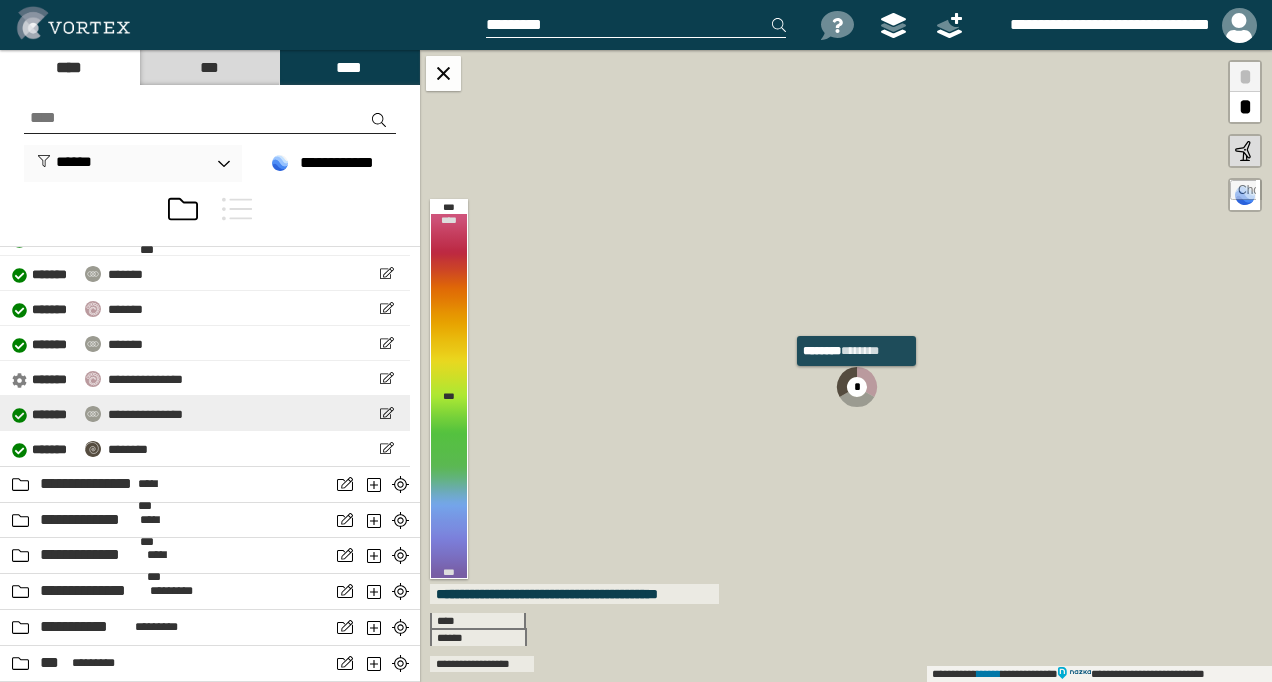 click on "* ******" at bounding box center [54, 415] 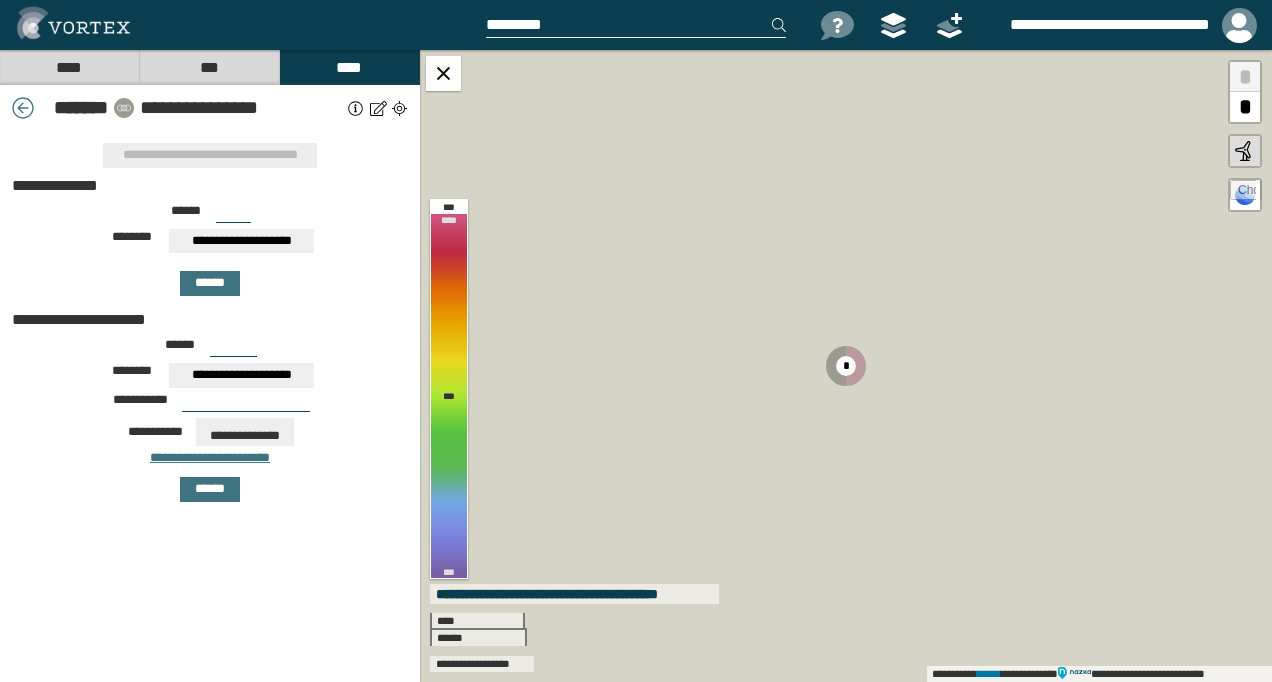 click on "**********" at bounding box center (241, 241) 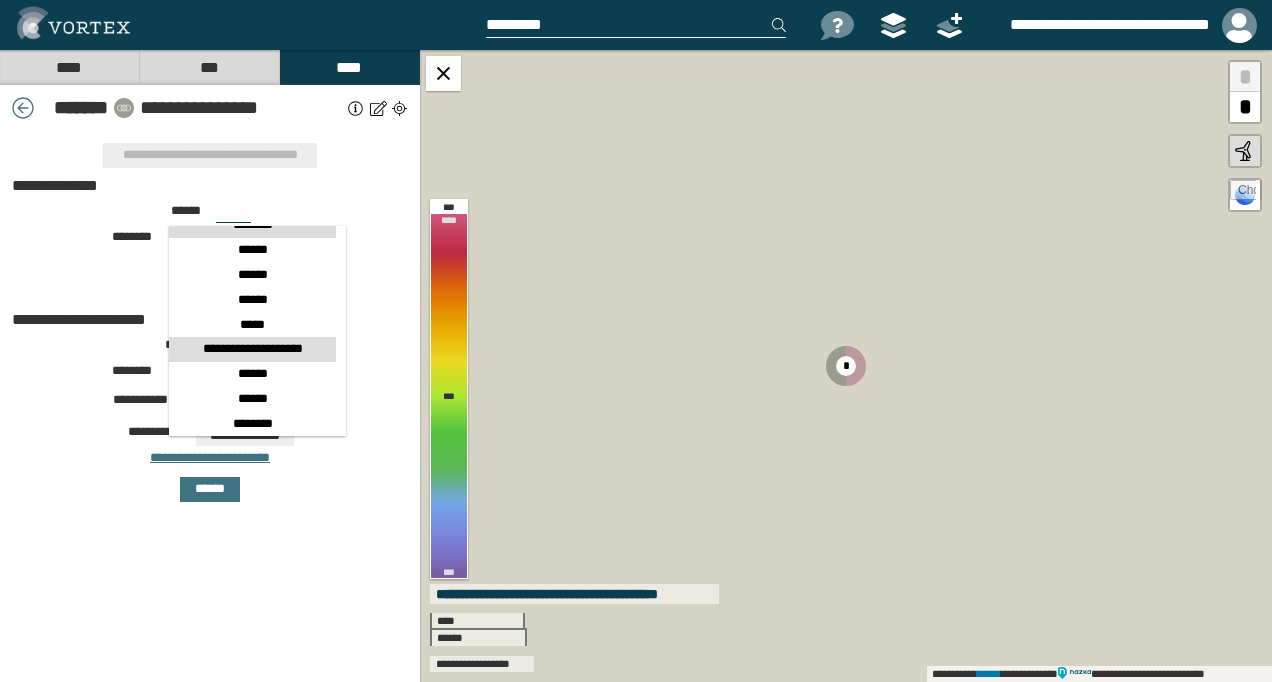 scroll, scrollTop: 300, scrollLeft: 0, axis: vertical 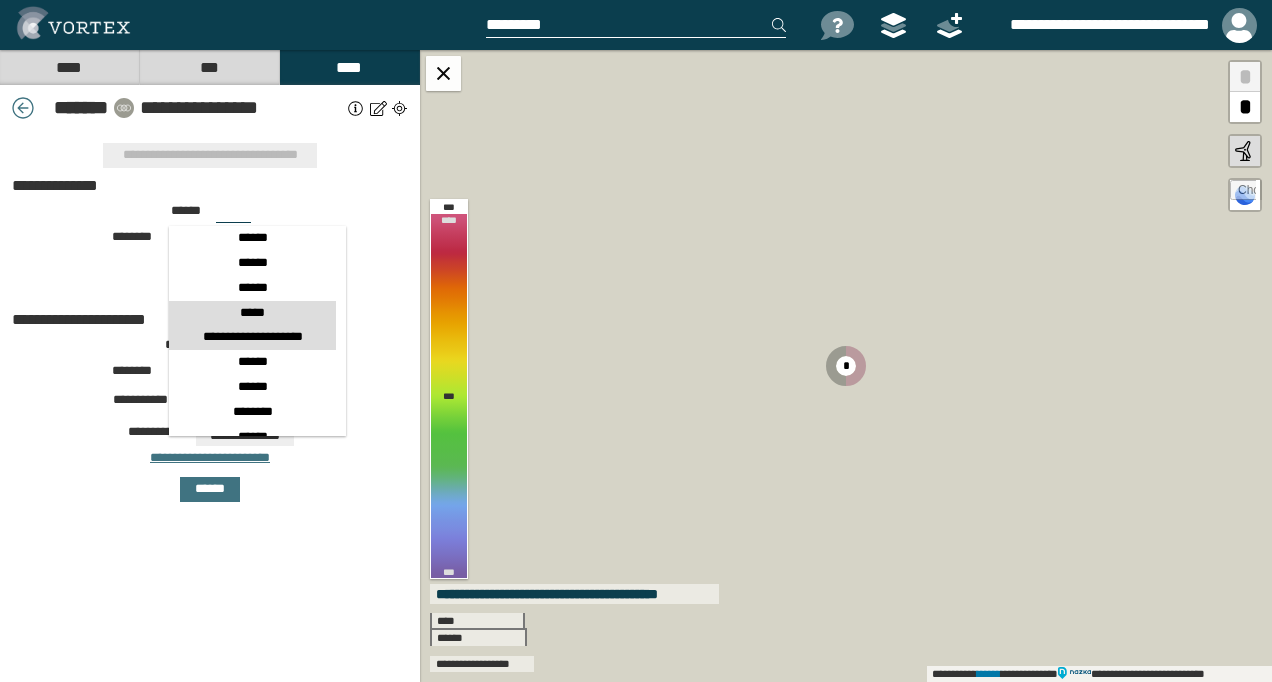 click on "*****" at bounding box center [252, 313] 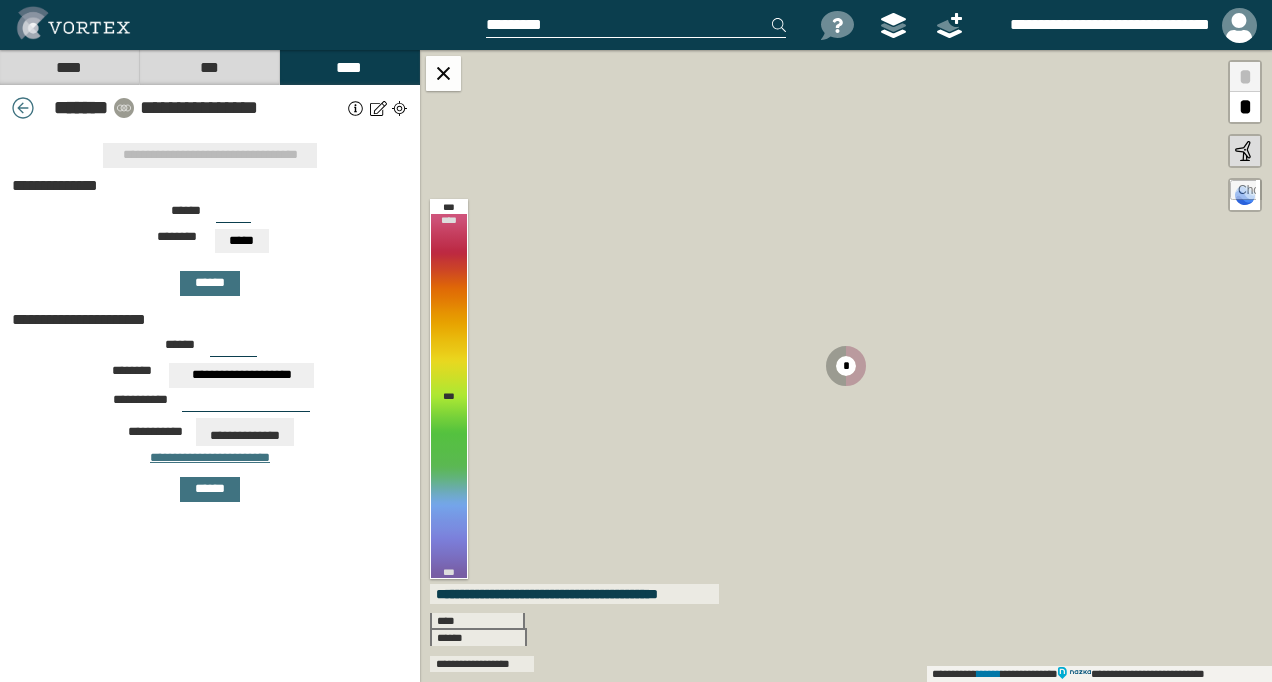 click on "***" at bounding box center [233, 215] 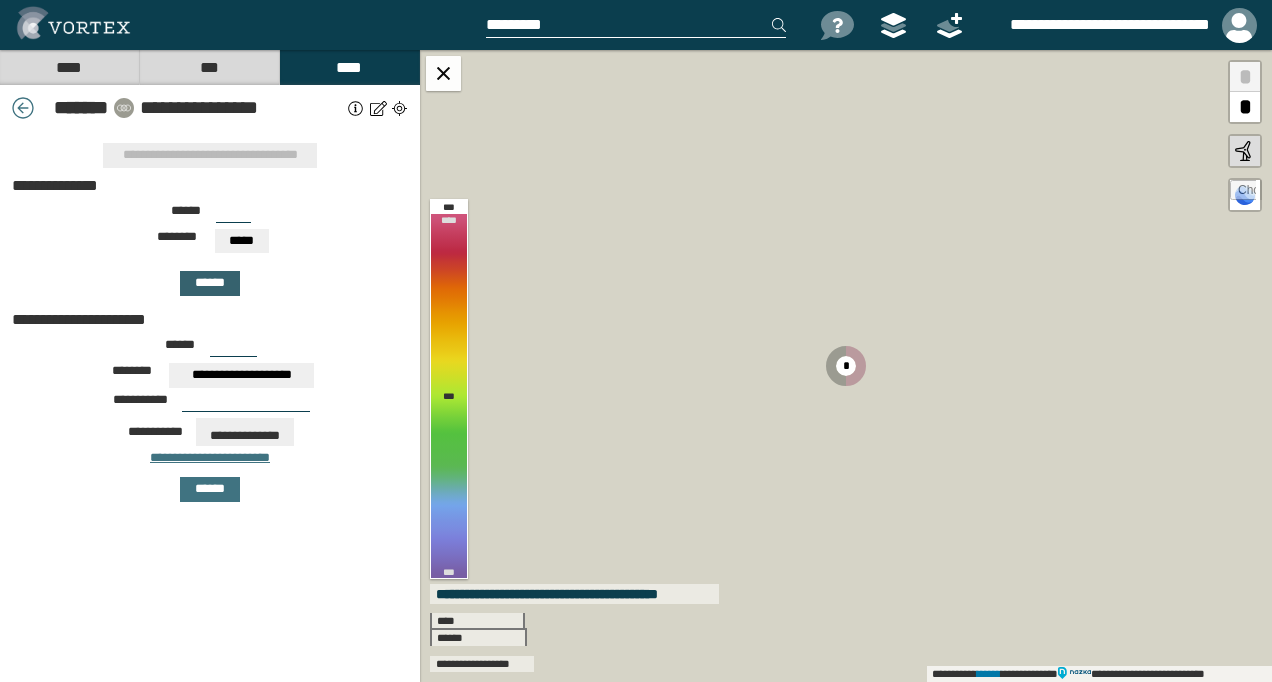 click on "******" at bounding box center [210, 283] 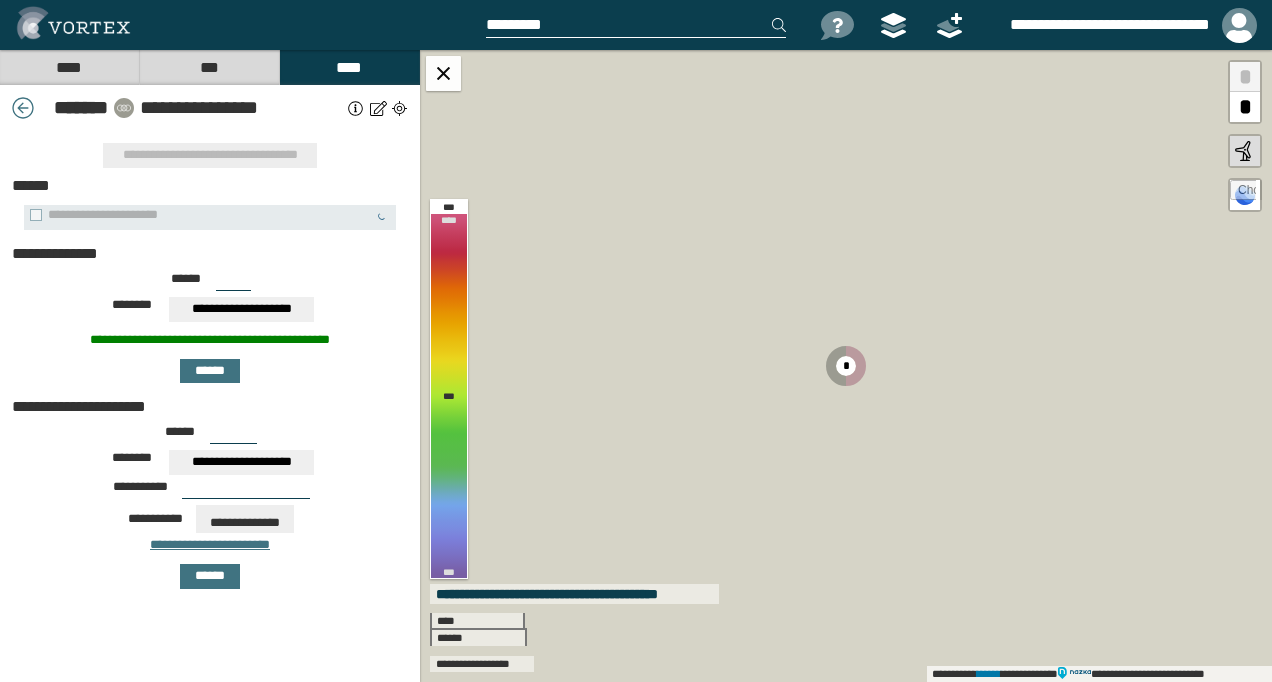 click on "***" at bounding box center (233, 283) 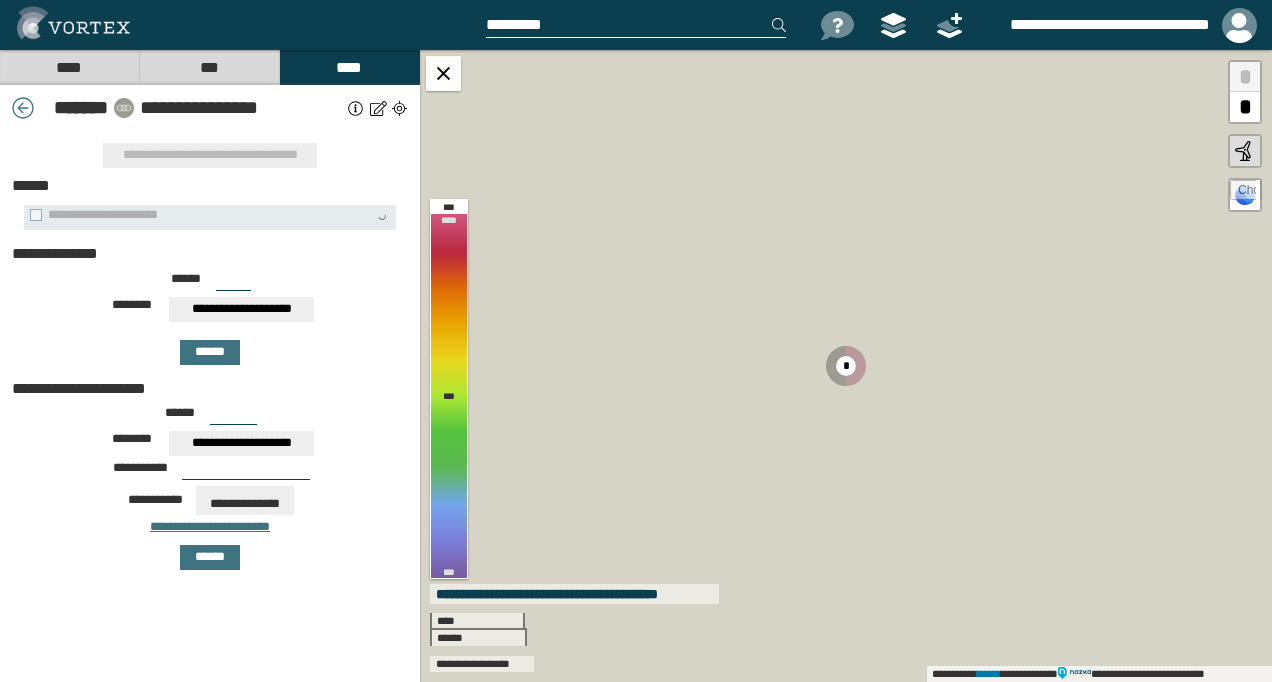 click on "**********" at bounding box center [241, 309] 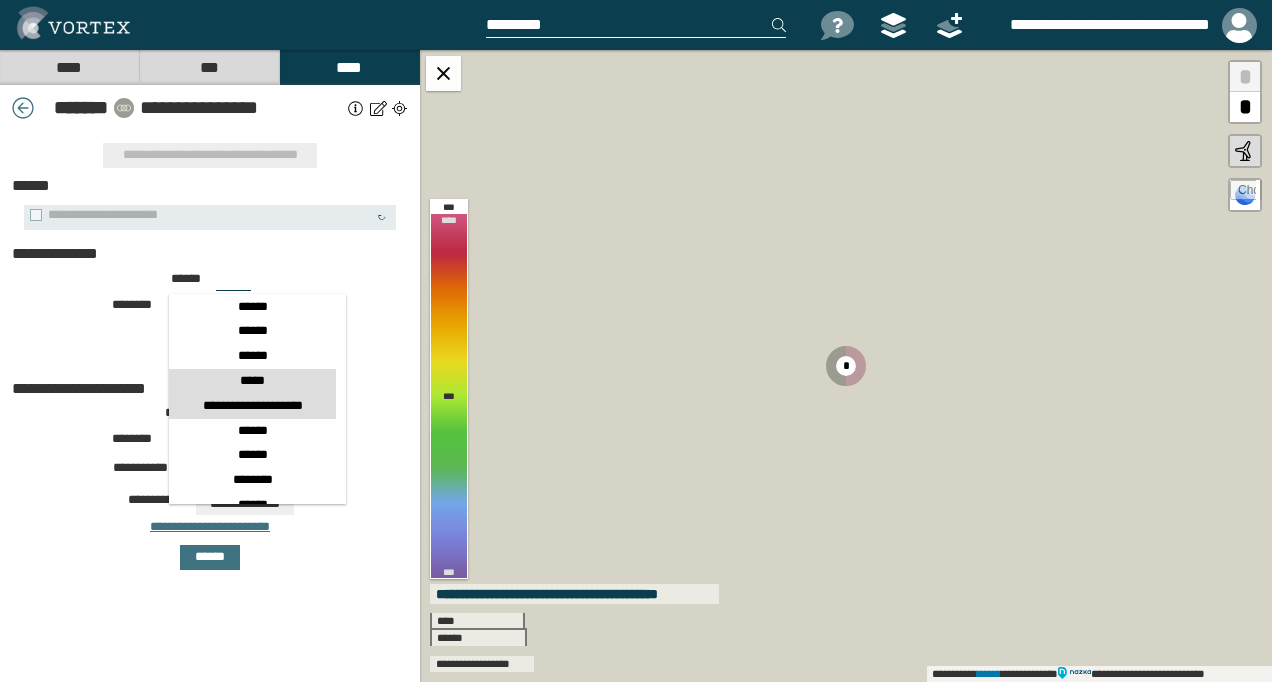 click on "*****" at bounding box center [252, 381] 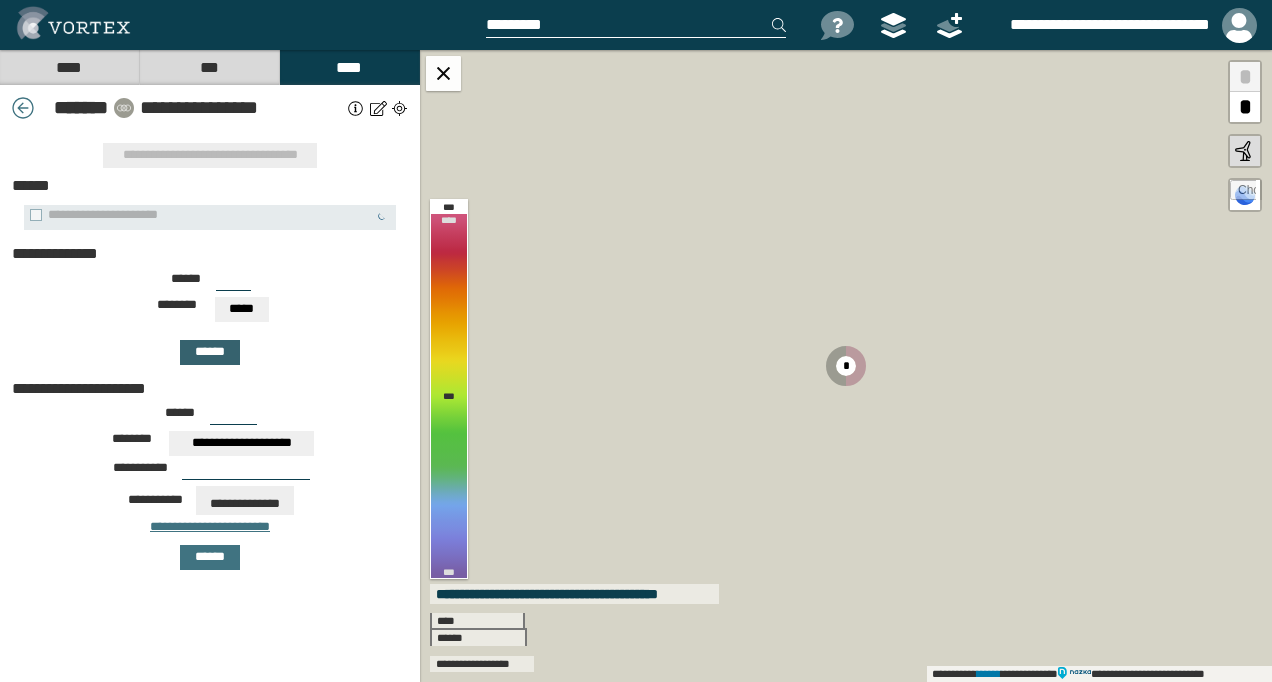 click on "******" at bounding box center [210, 352] 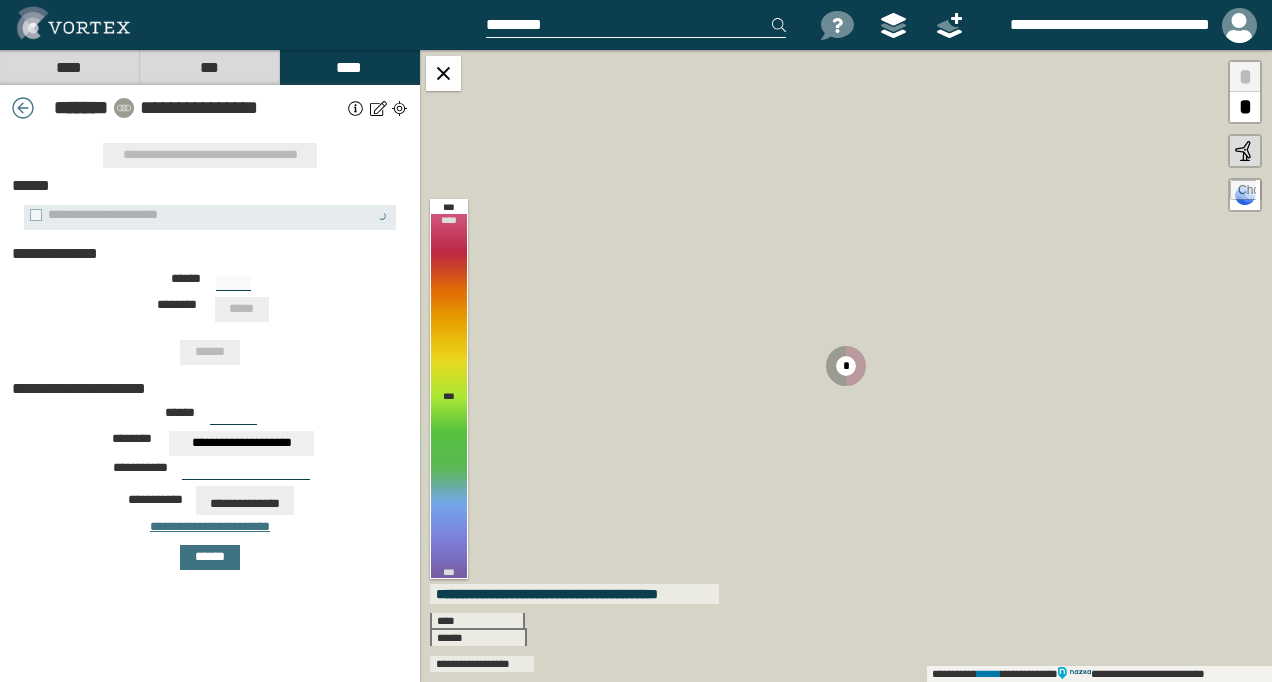 type on "***" 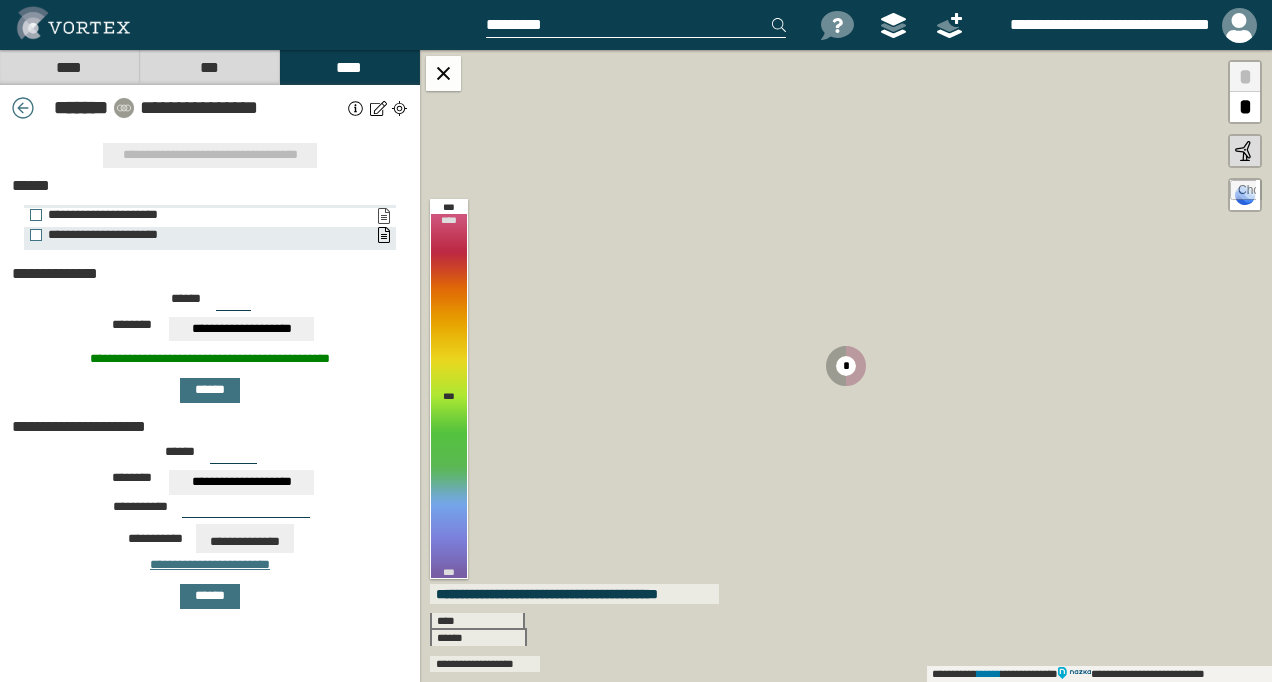 click on "**********" at bounding box center [383, 216] 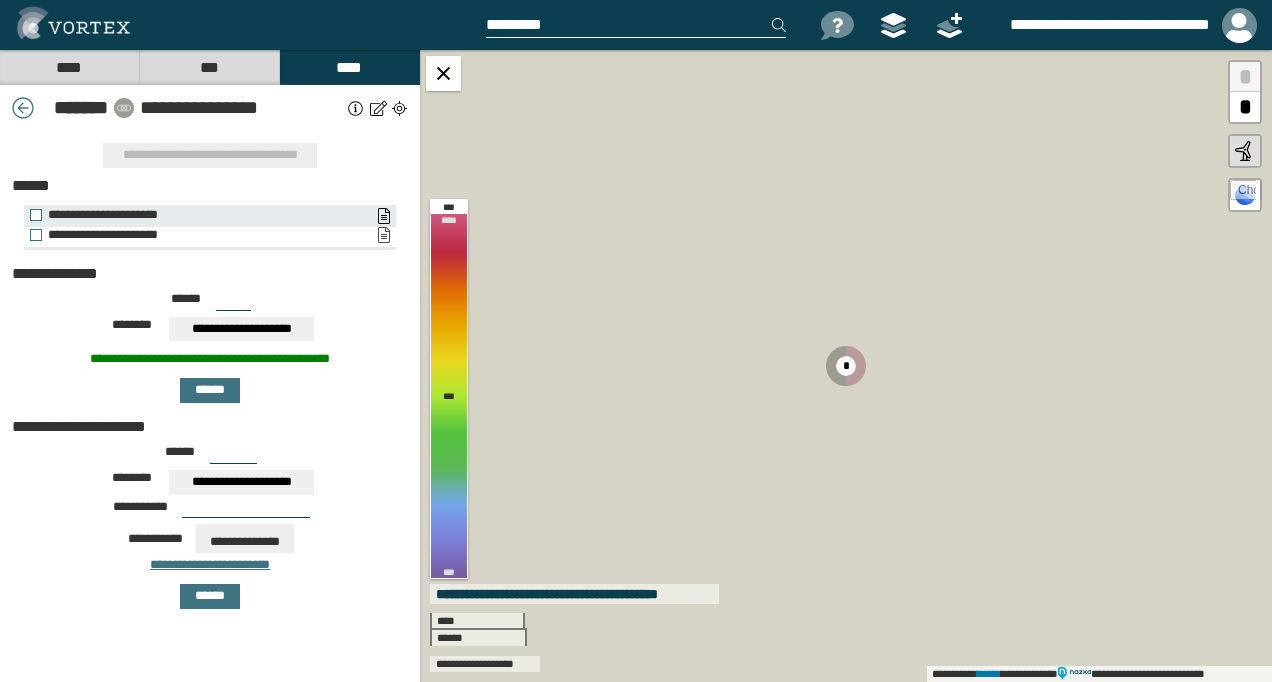 click on "**********" at bounding box center [383, 235] 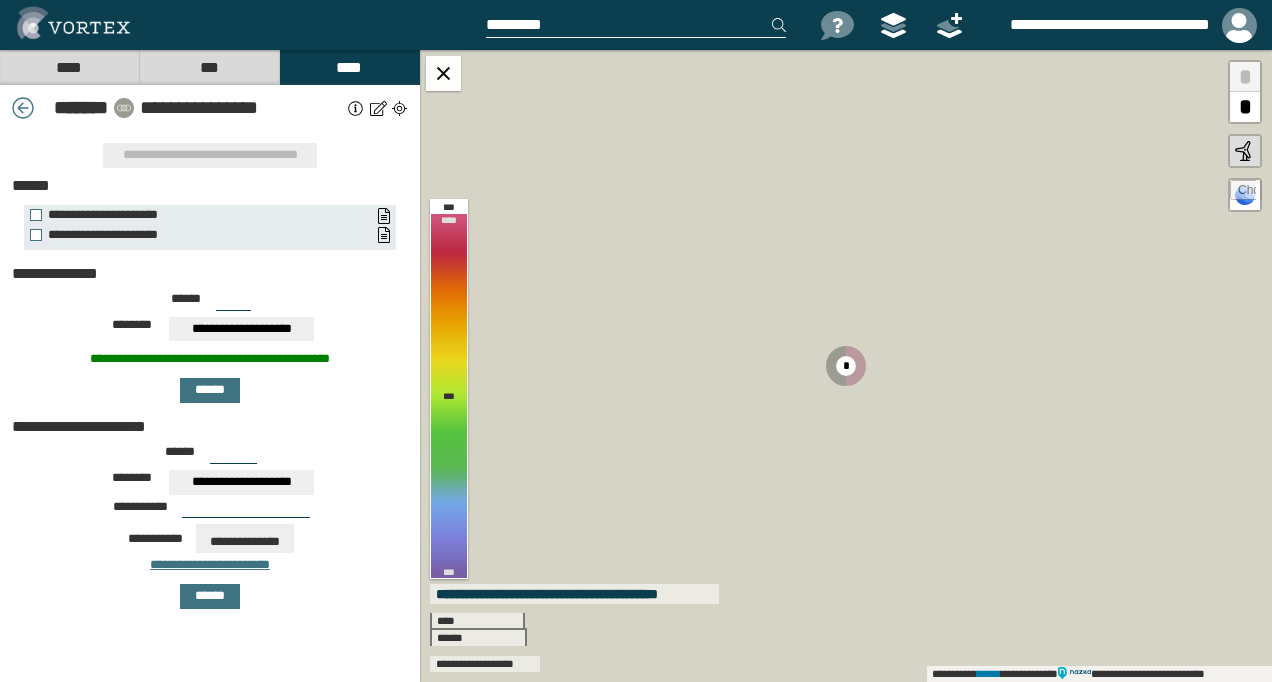 click at bounding box center (23, 108) 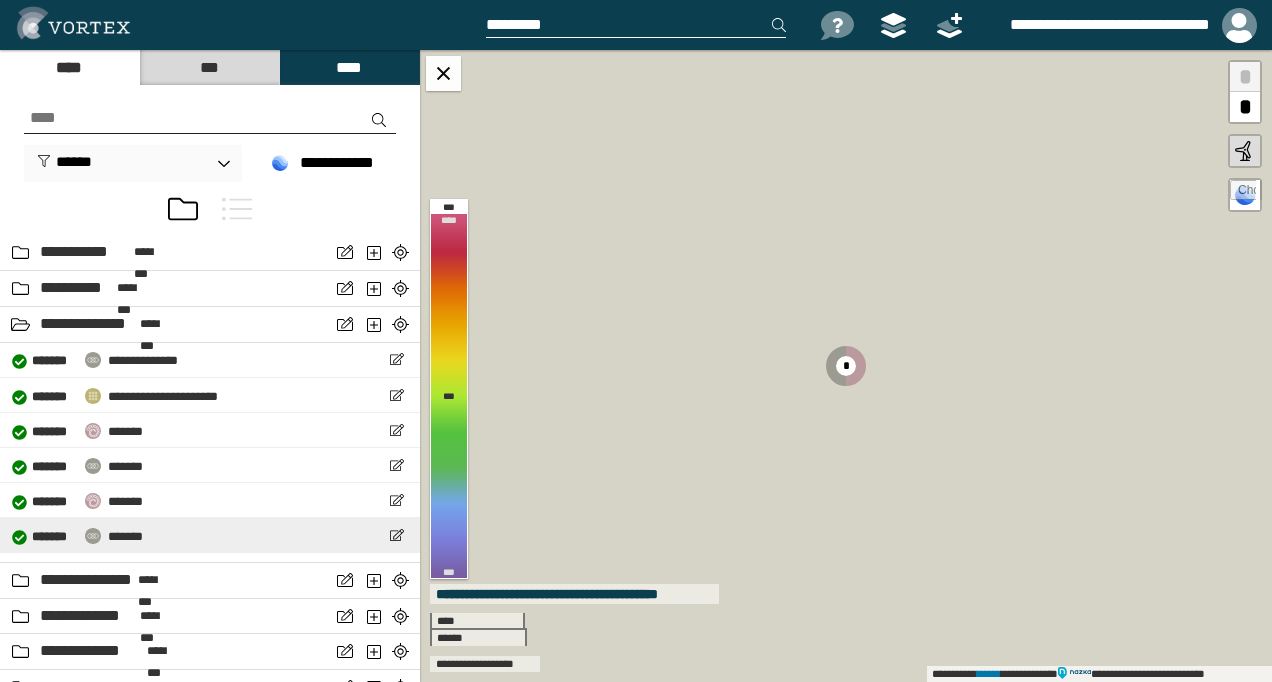 scroll, scrollTop: 2098, scrollLeft: 0, axis: vertical 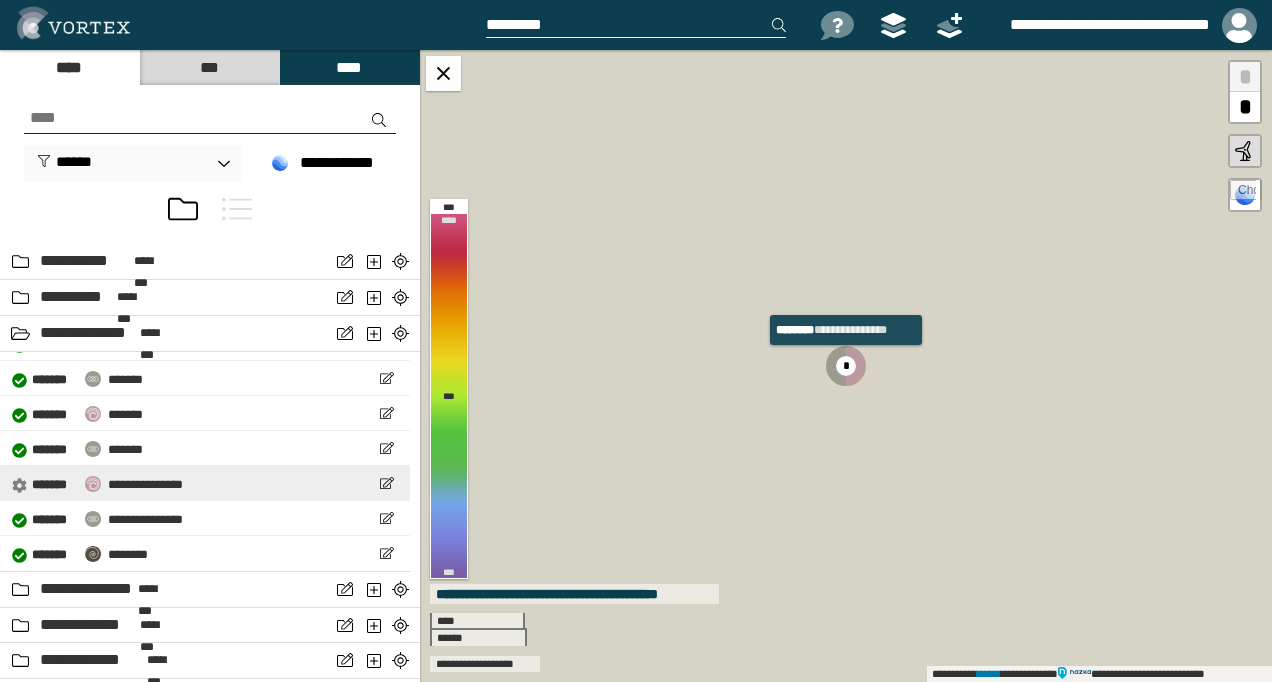 click on "**********" at bounding box center [145, 484] 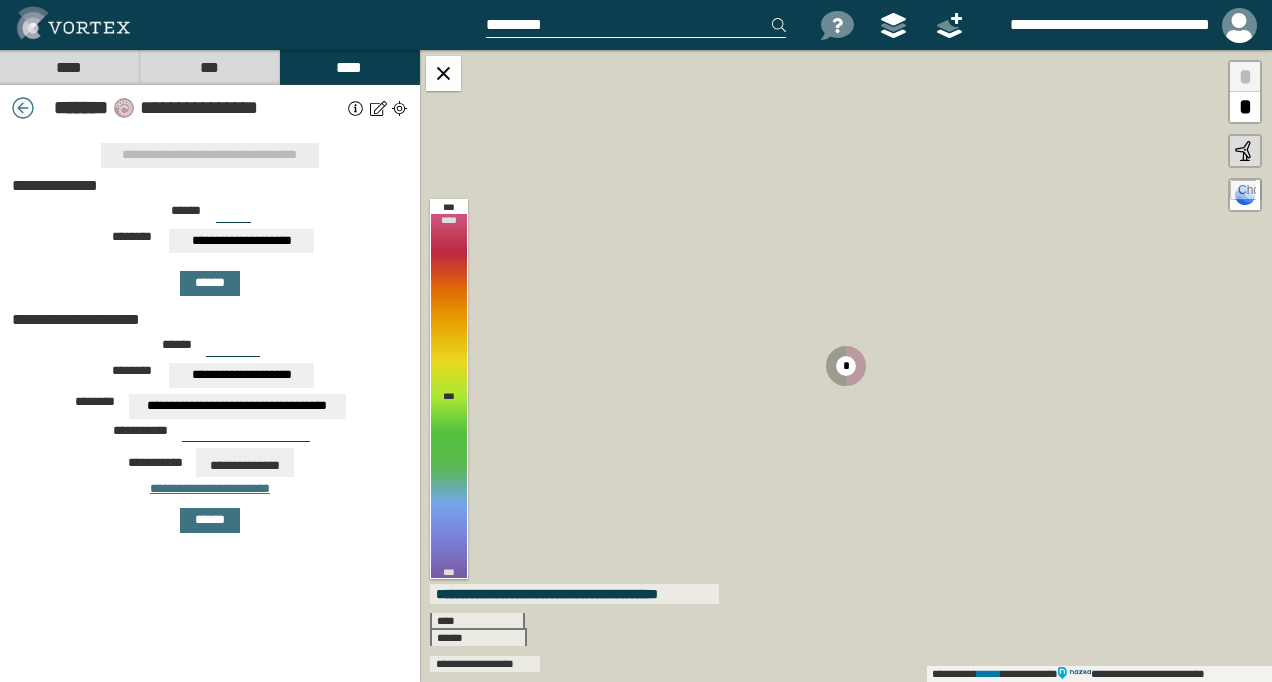 click at bounding box center (23, 108) 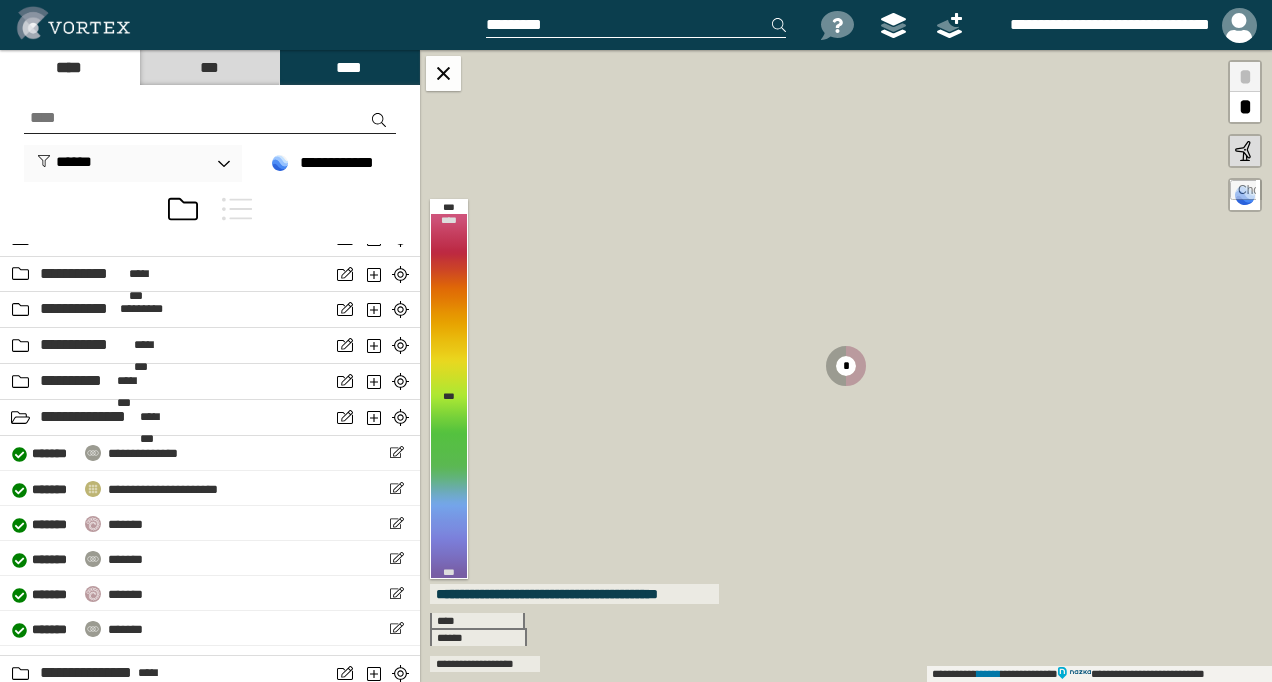 scroll, scrollTop: 2018, scrollLeft: 0, axis: vertical 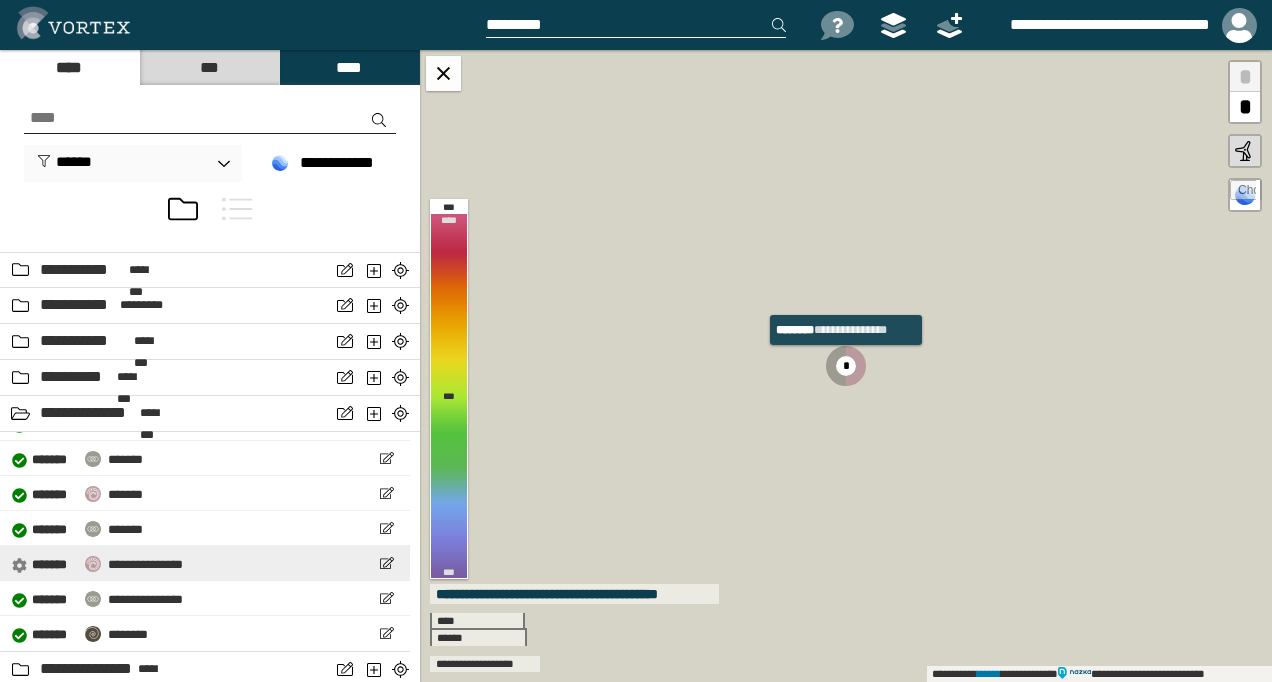 click on "**********" at bounding box center [145, 564] 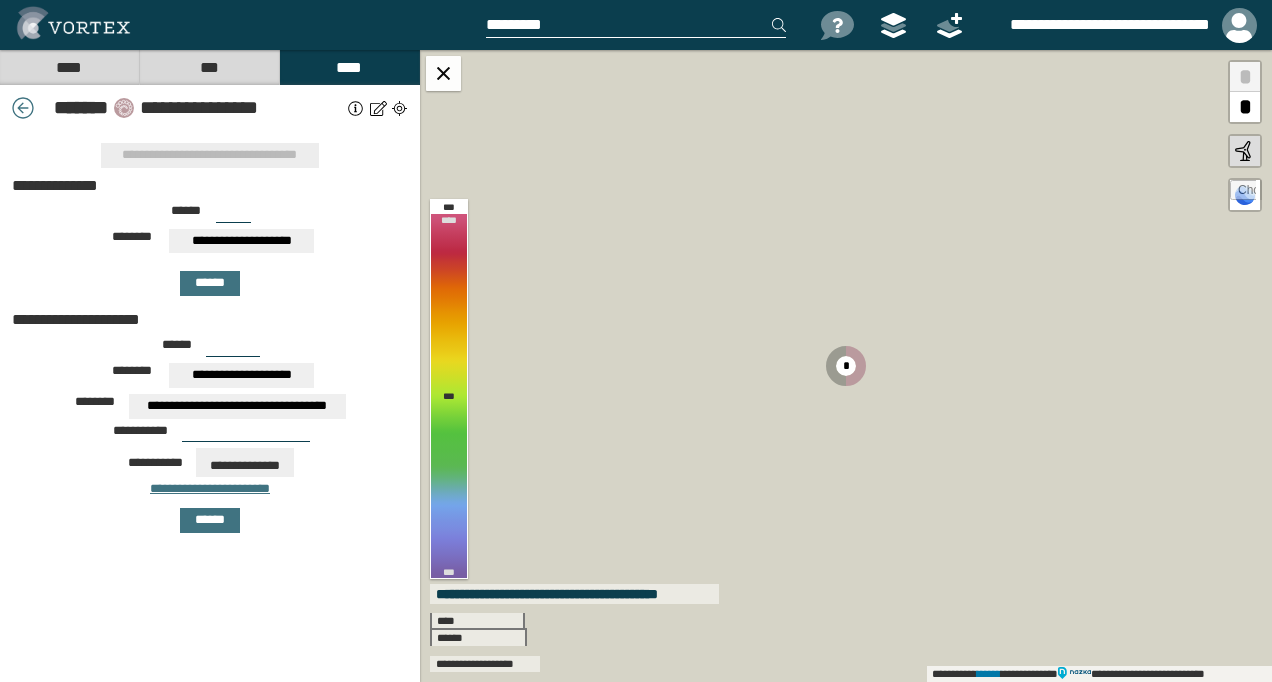 click on "***" at bounding box center [233, 215] 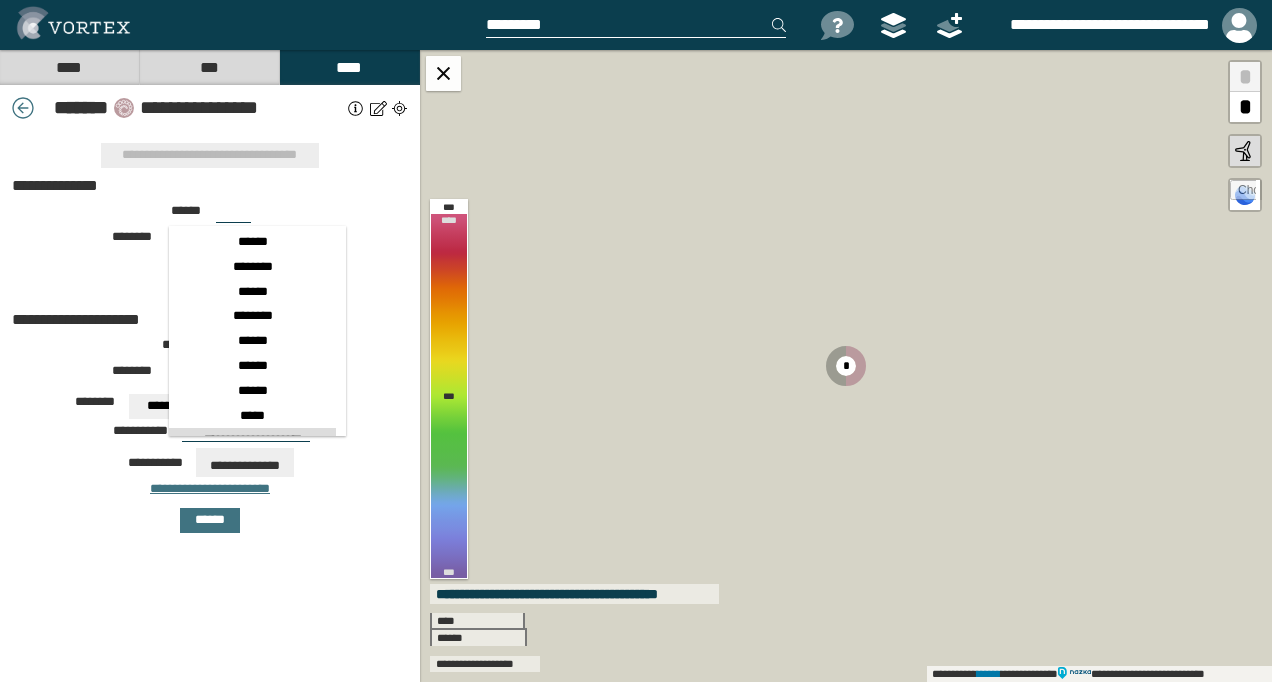 scroll, scrollTop: 250, scrollLeft: 0, axis: vertical 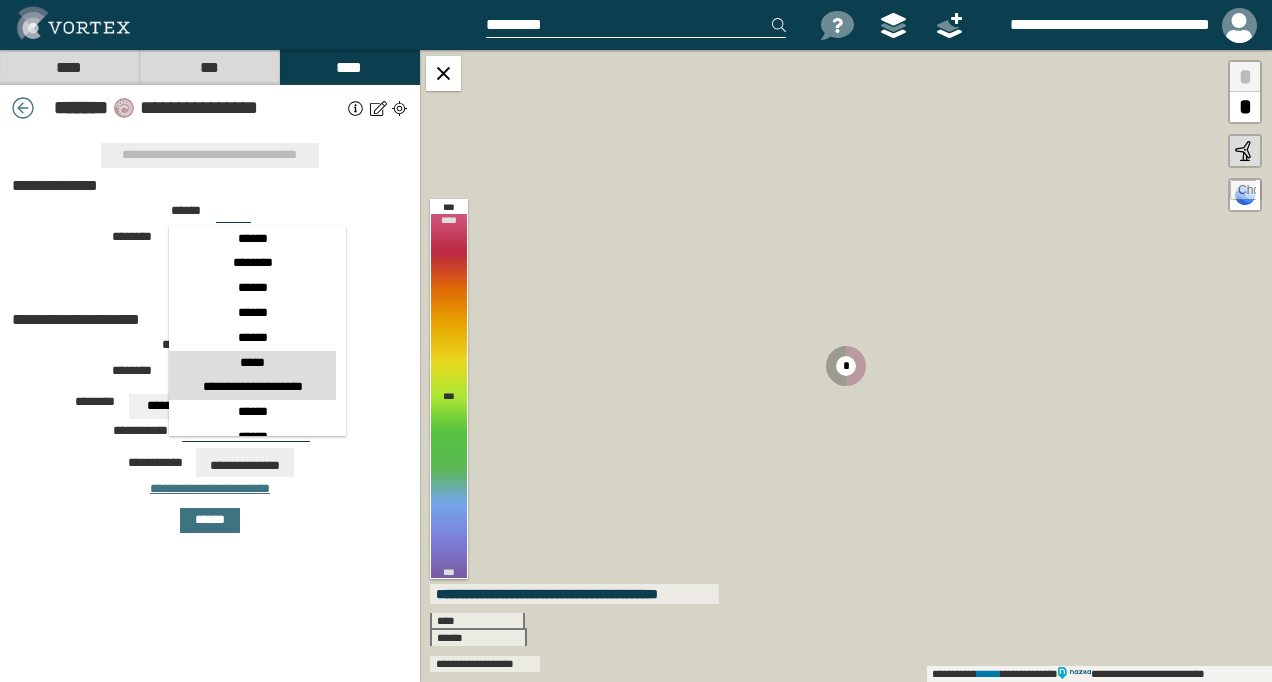 click on "*****" at bounding box center (252, 363) 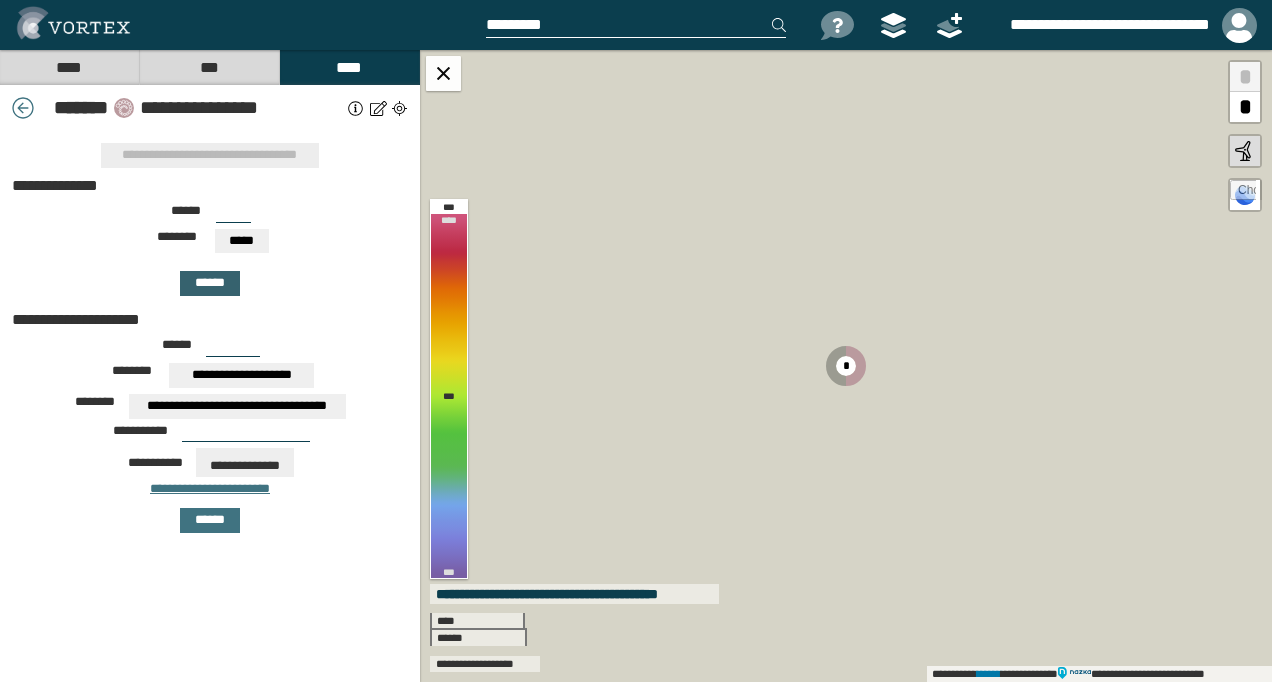 click on "******" at bounding box center [210, 283] 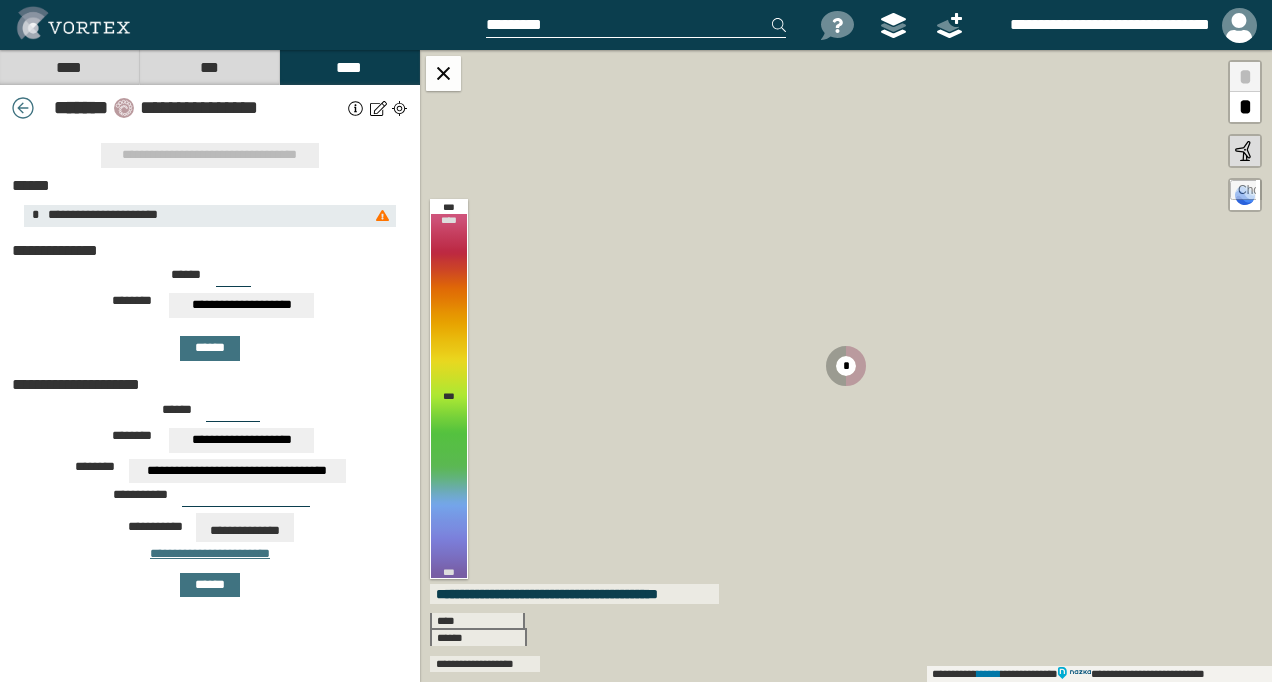 click on "***" at bounding box center (233, 279) 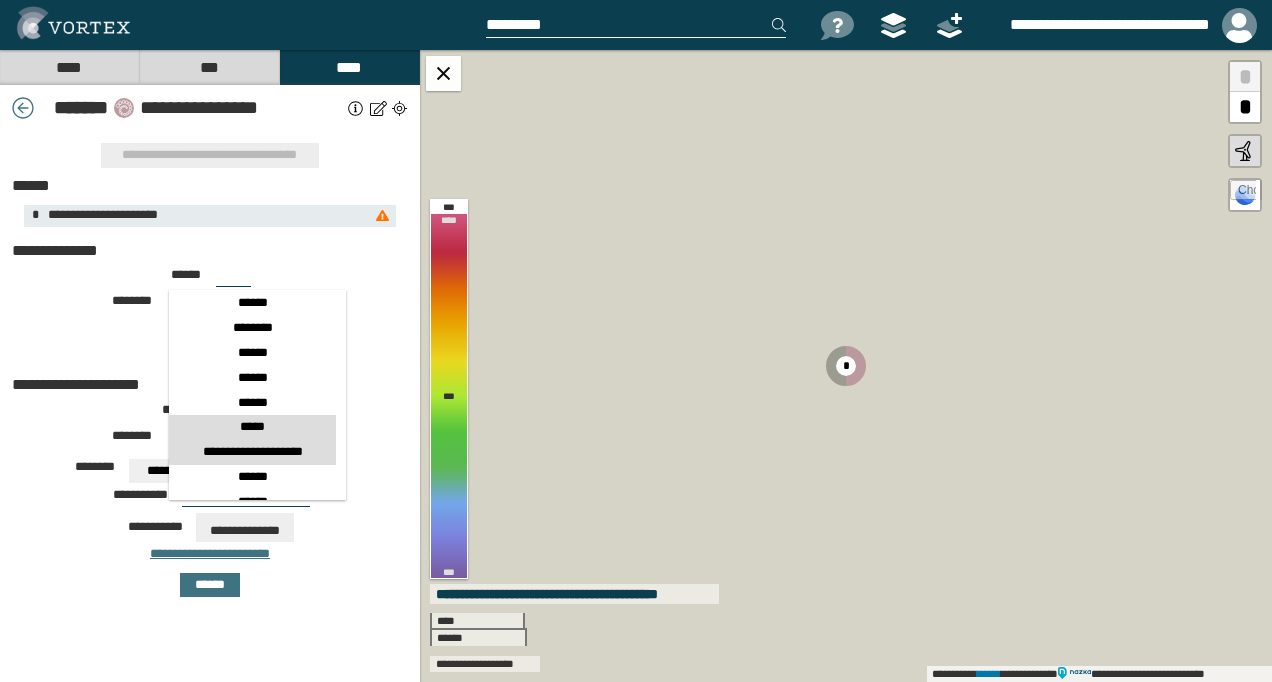 click on "*****" at bounding box center [252, 427] 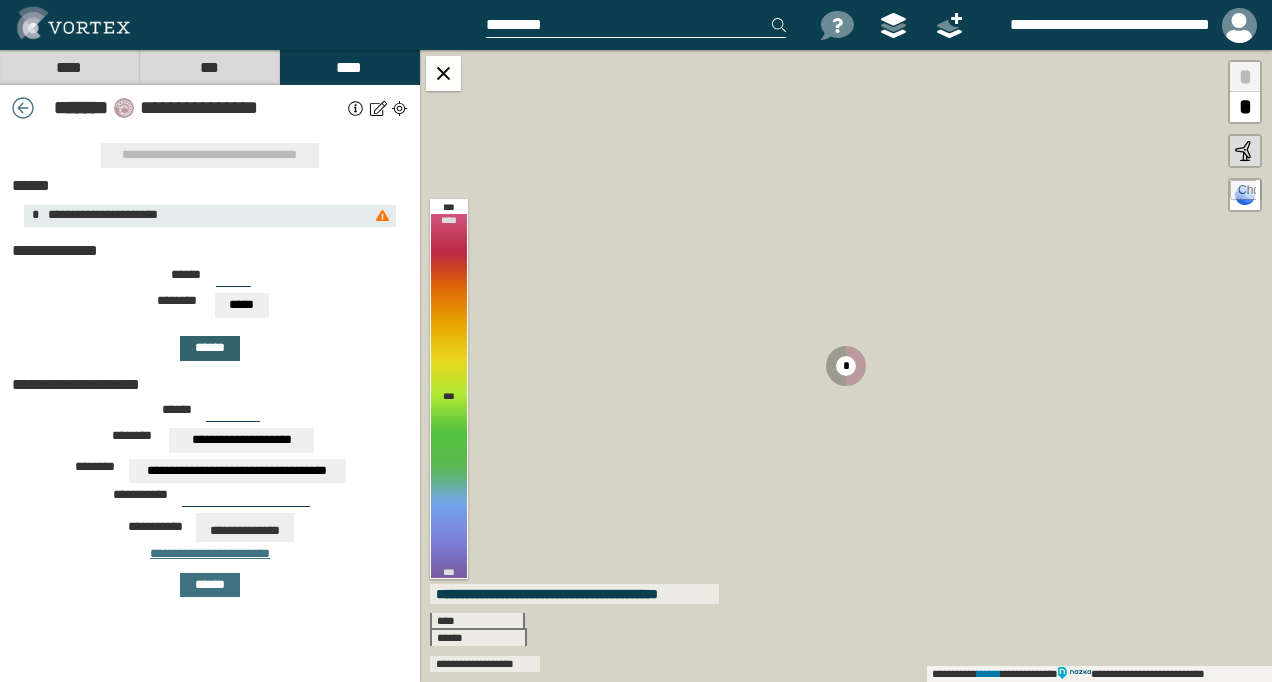 click on "******" at bounding box center [210, 348] 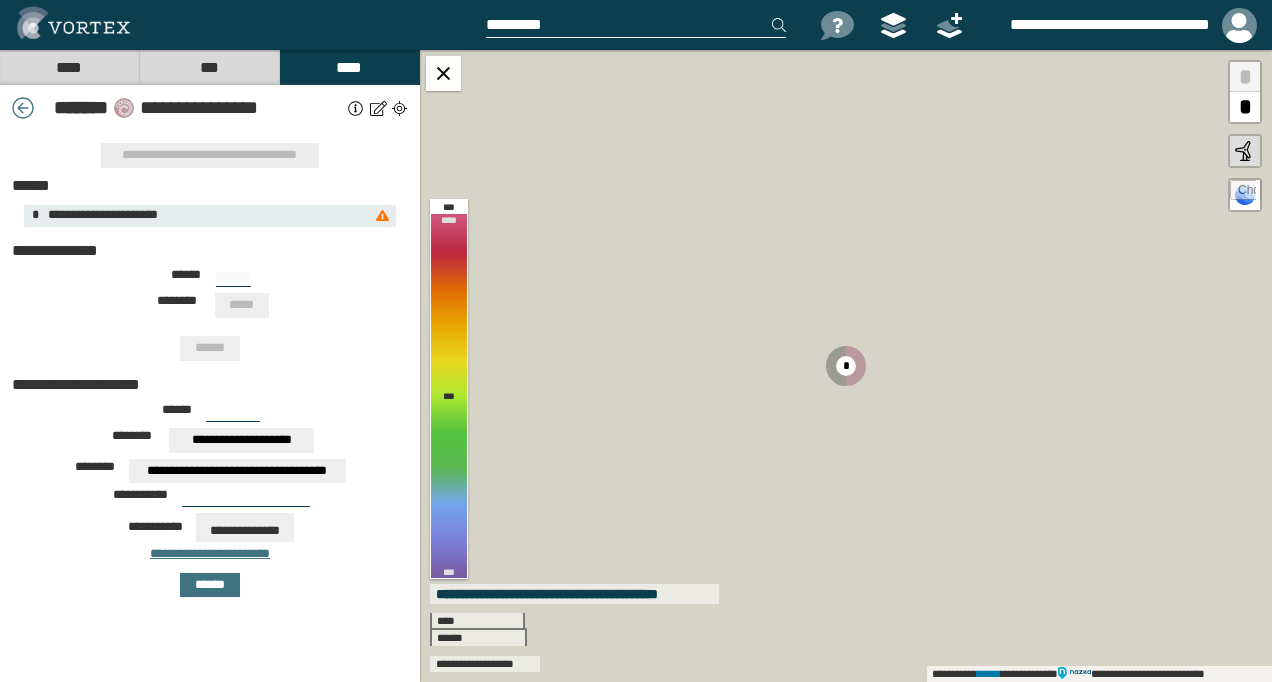 type on "***" 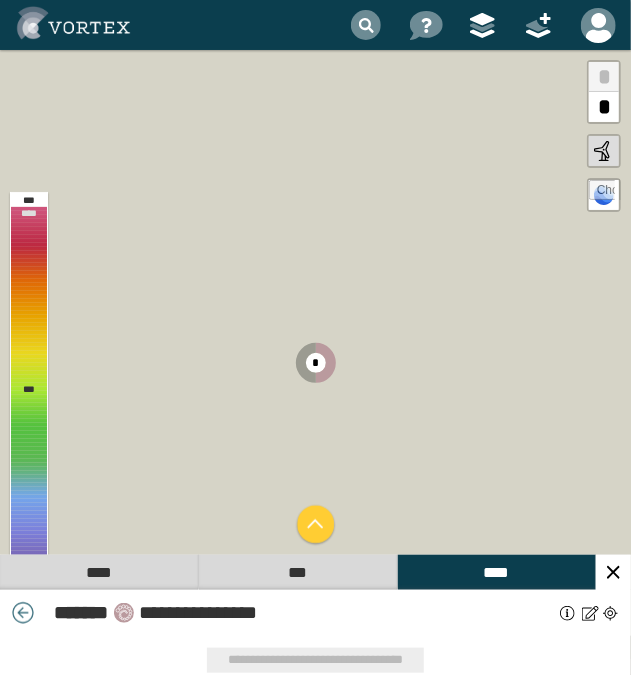 click 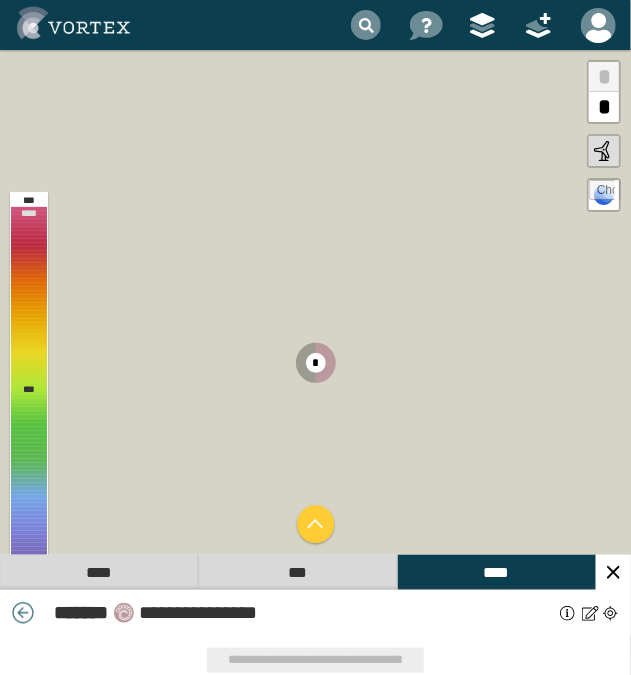 click on "****" at bounding box center [98, 572] 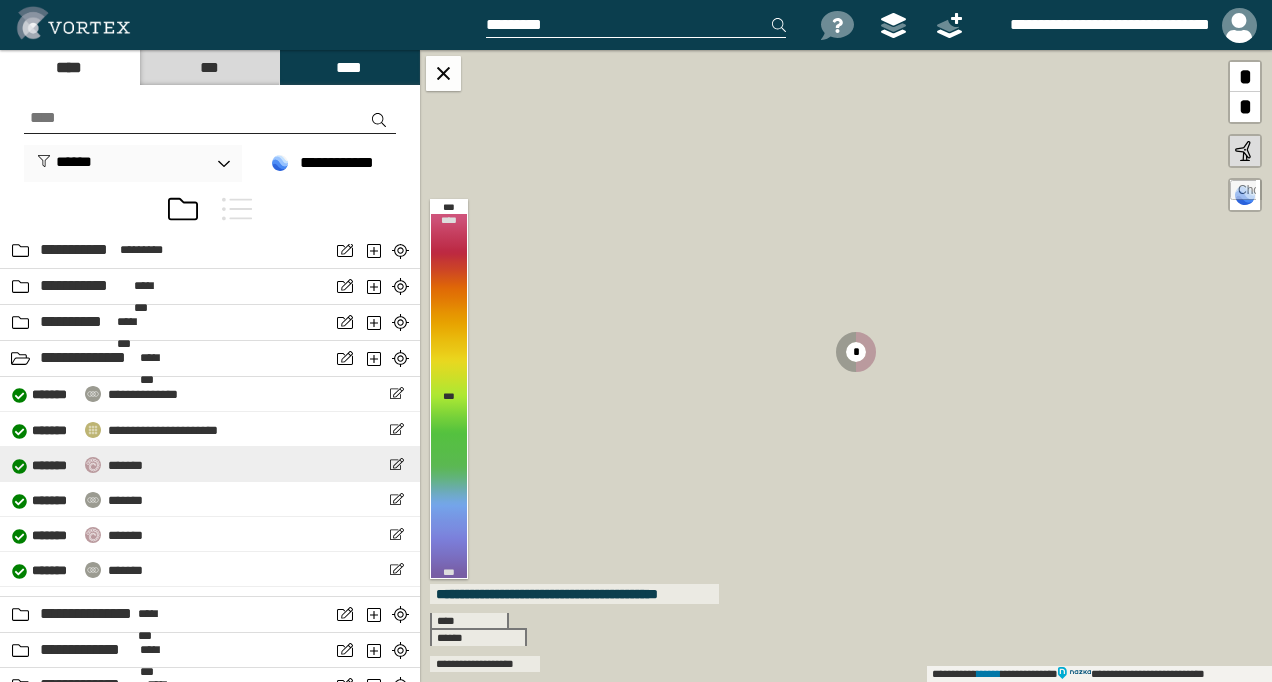 scroll, scrollTop: 2200, scrollLeft: 0, axis: vertical 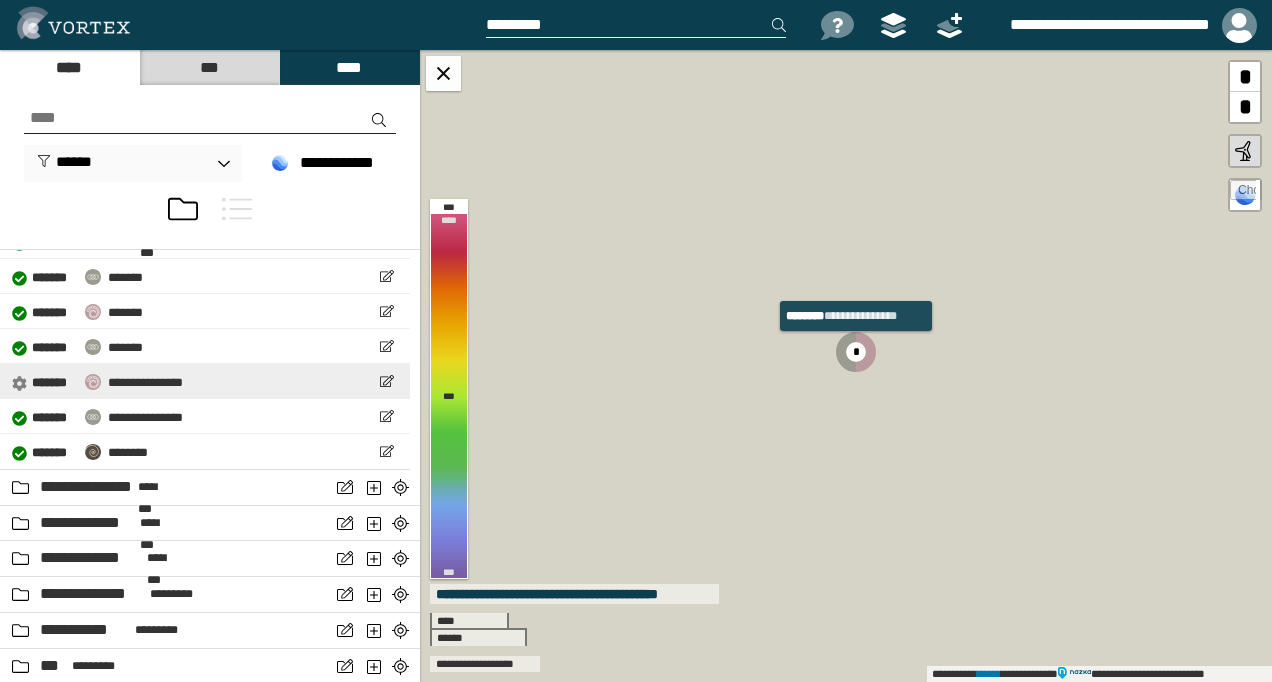 click on "**********" at bounding box center [97, 381] 